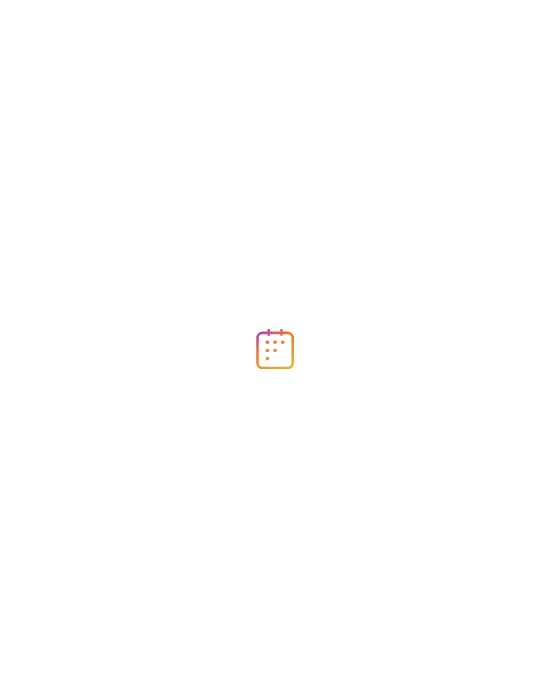 scroll, scrollTop: 0, scrollLeft: 0, axis: both 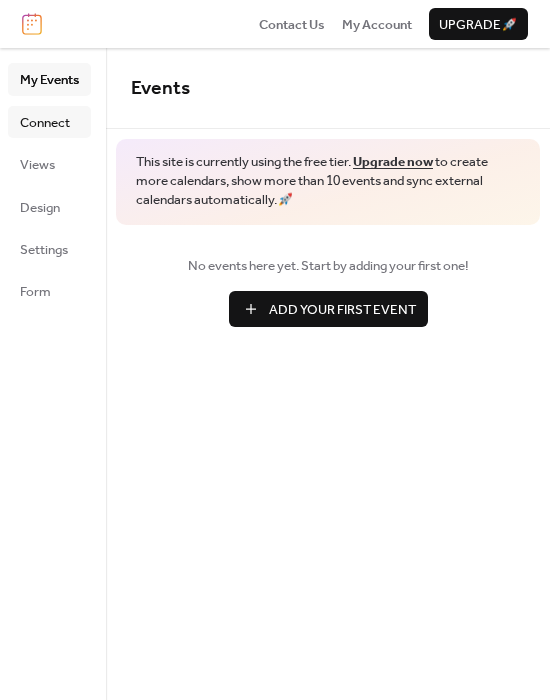 click on "Connect" at bounding box center [45, 123] 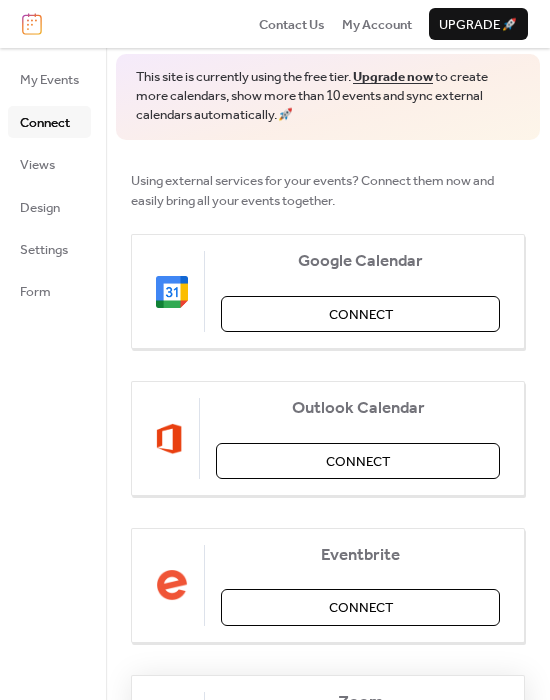 scroll, scrollTop: 0, scrollLeft: 0, axis: both 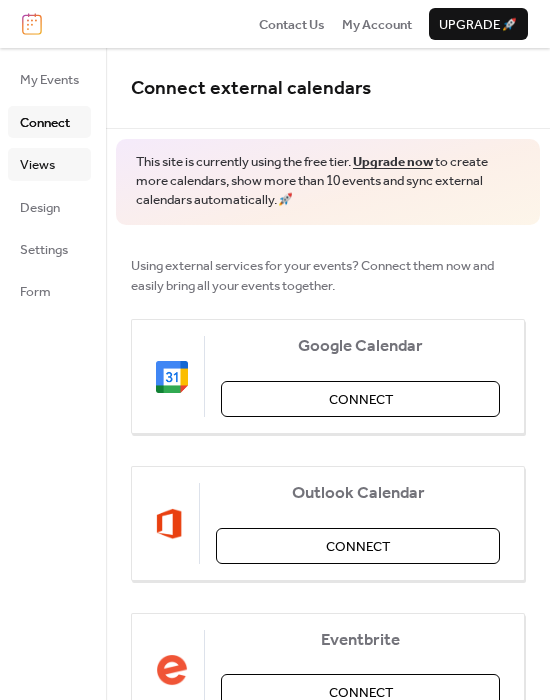 click on "Views" at bounding box center (49, 164) 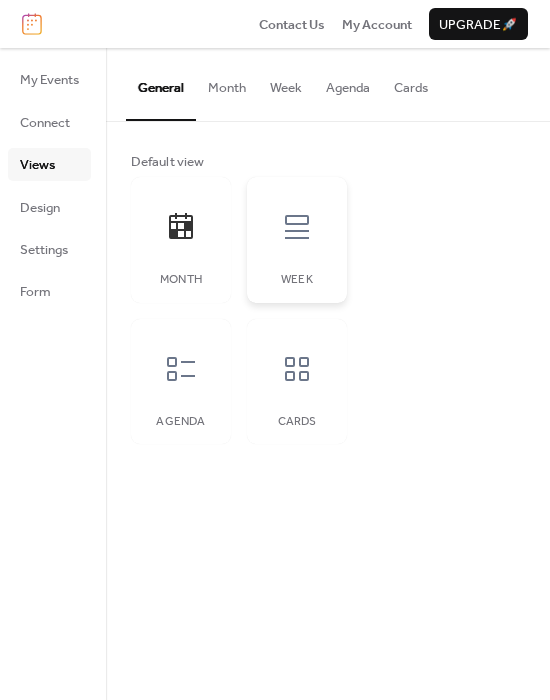 click at bounding box center (297, 227) 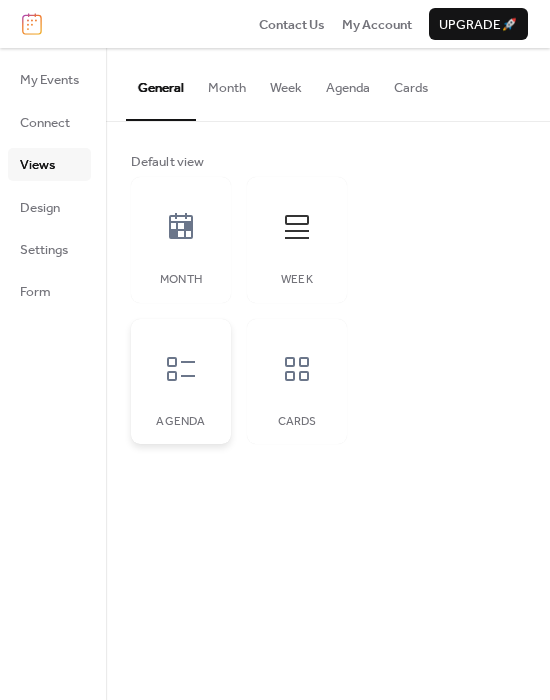 click at bounding box center (181, 369) 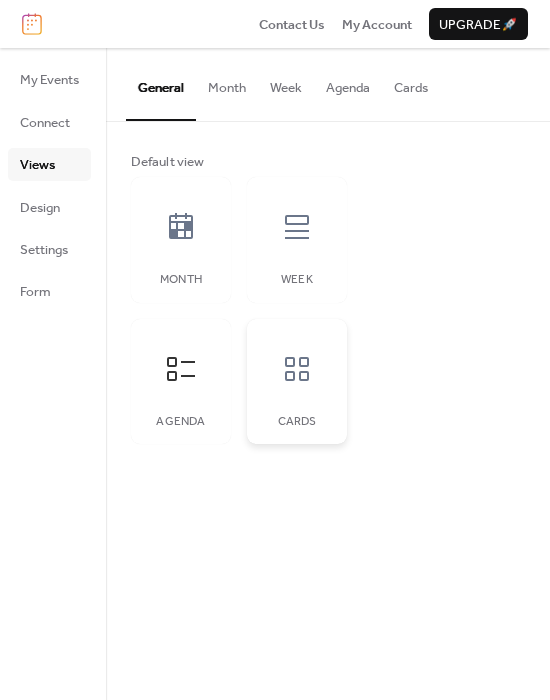 click 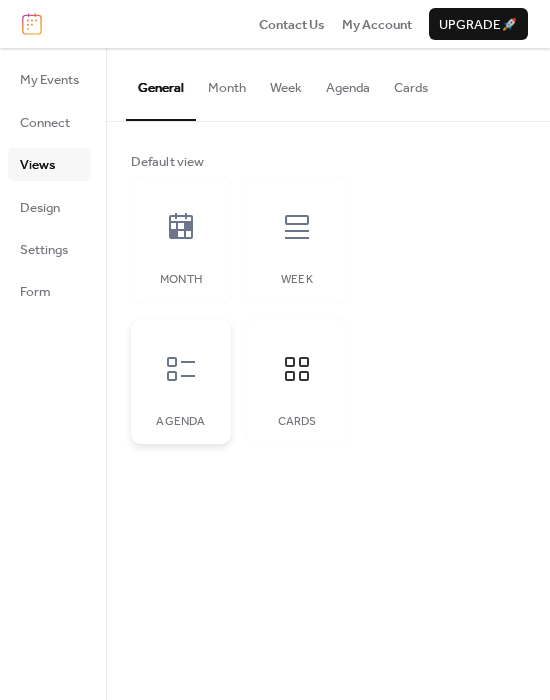 click at bounding box center [181, 369] 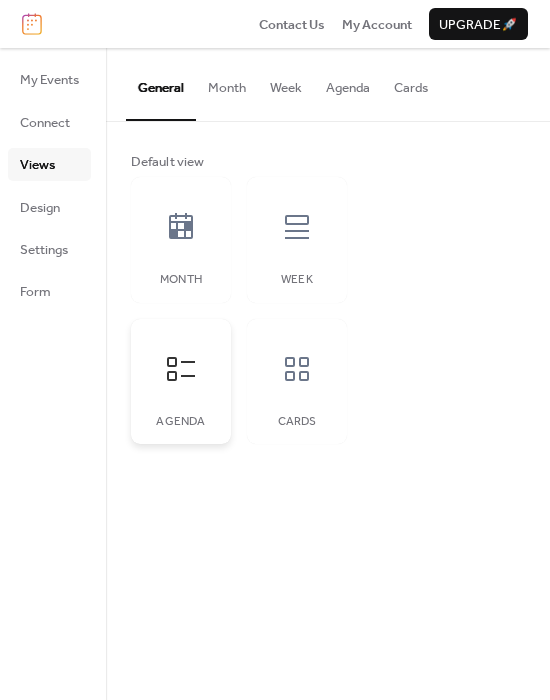 click at bounding box center (181, 227) 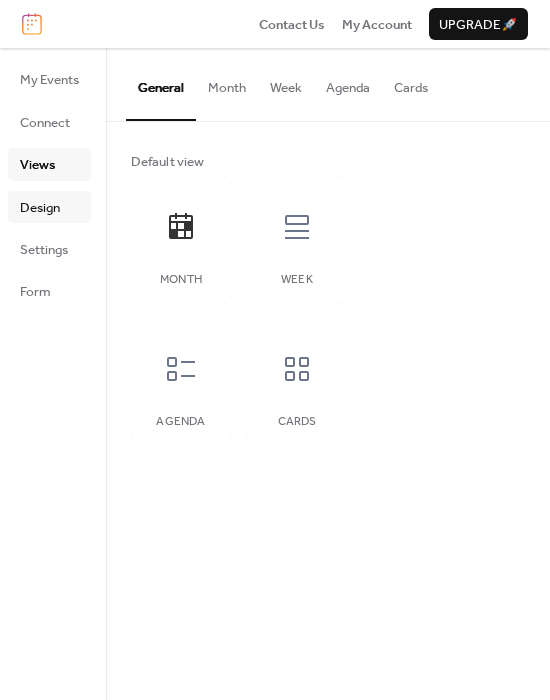 click on "Design" at bounding box center [40, 208] 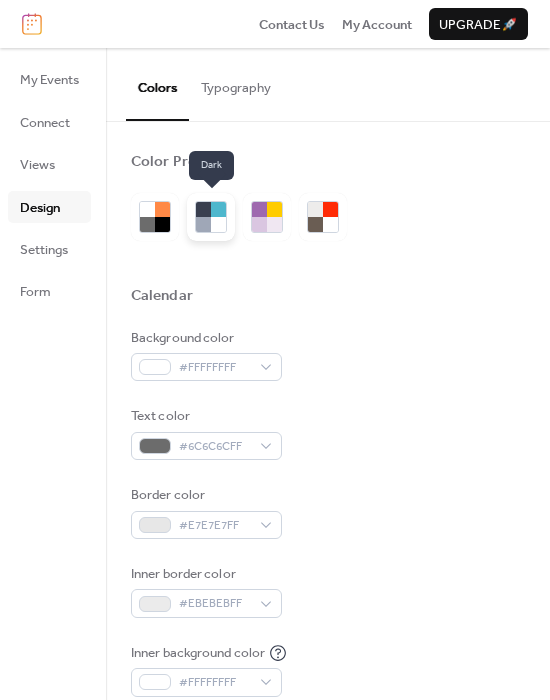 click at bounding box center [218, 224] 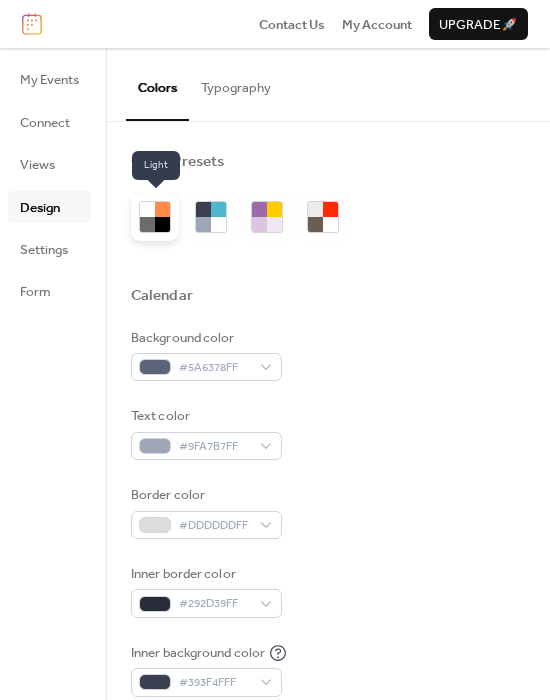 click at bounding box center (162, 224) 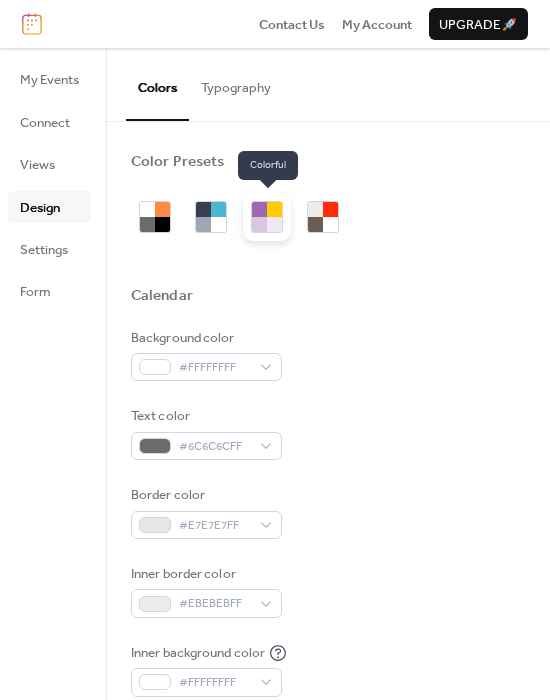 click at bounding box center [274, 224] 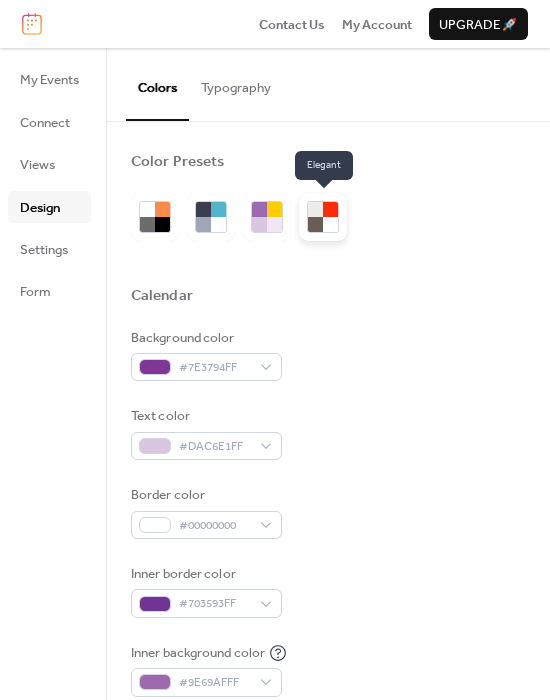 click at bounding box center (315, 209) 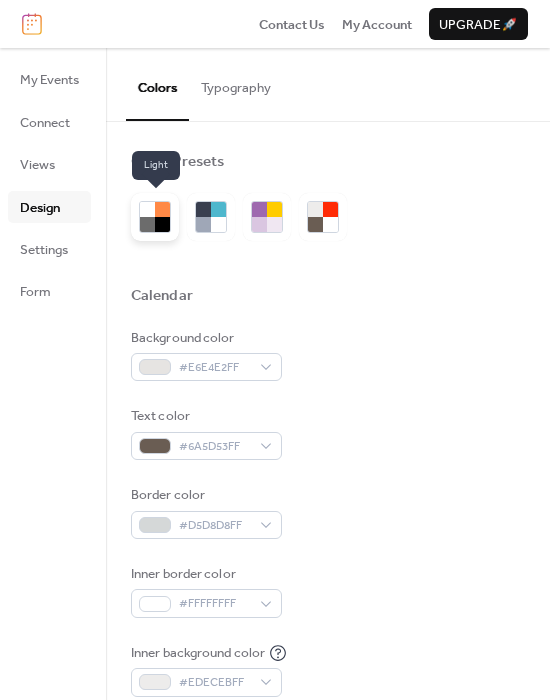 click at bounding box center (147, 224) 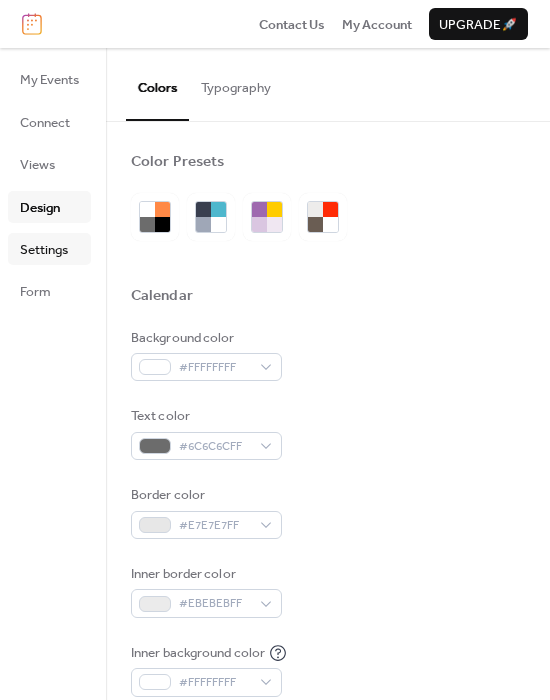 click on "Settings" at bounding box center [49, 249] 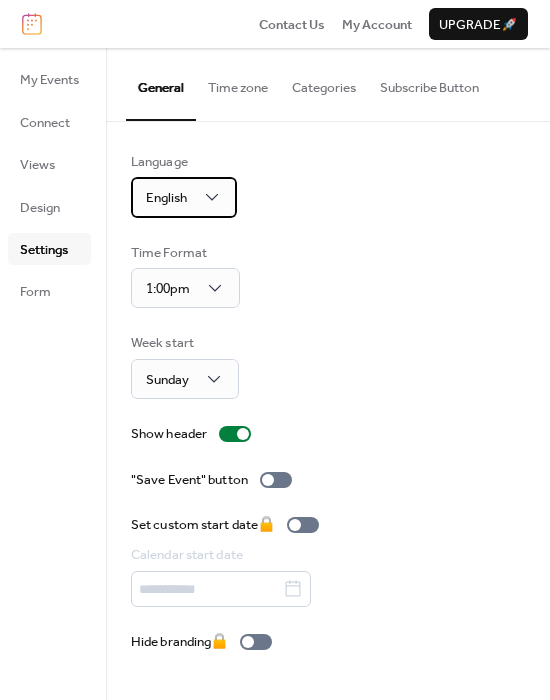 click on "English" at bounding box center [184, 197] 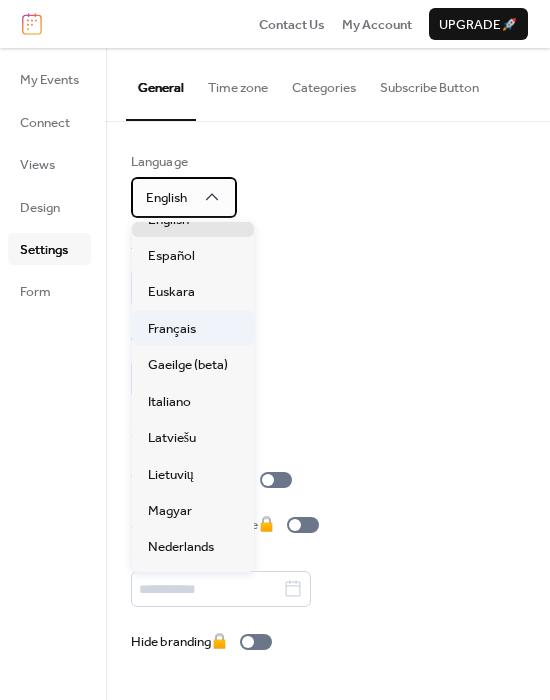 scroll, scrollTop: 200, scrollLeft: 0, axis: vertical 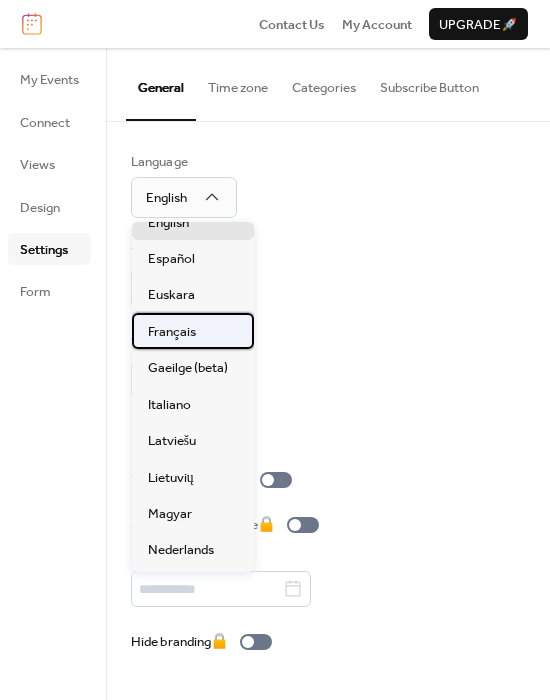 click on "Français" at bounding box center [172, 332] 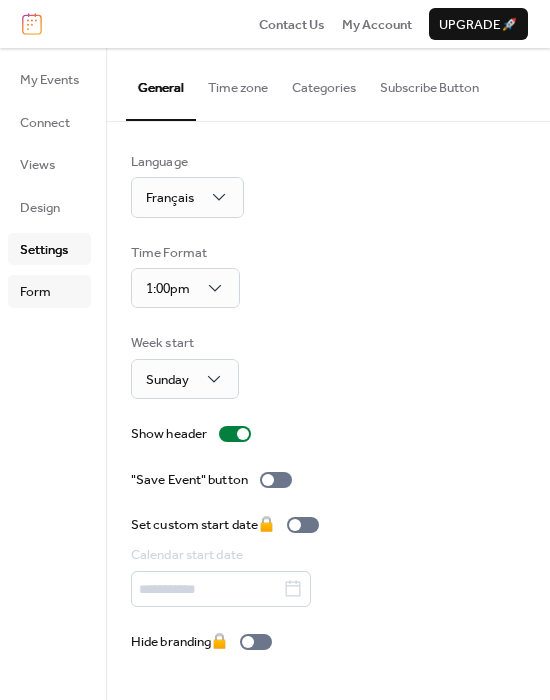 click on "Form" at bounding box center [49, 291] 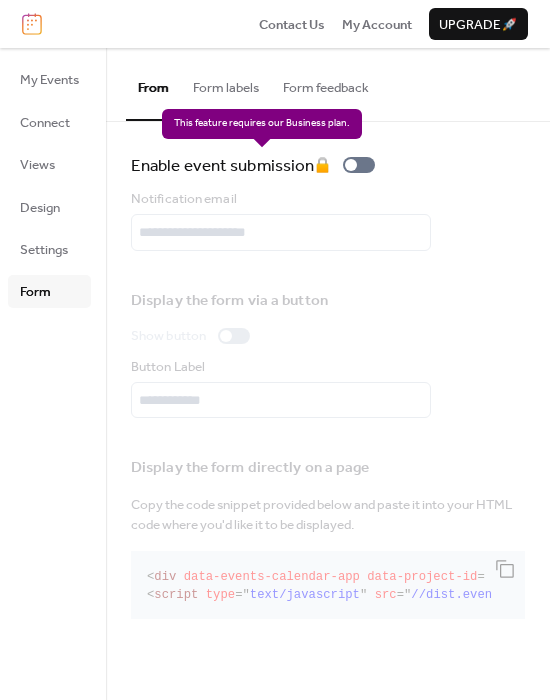 click on "Enable event submission  🔒" at bounding box center [257, 165] 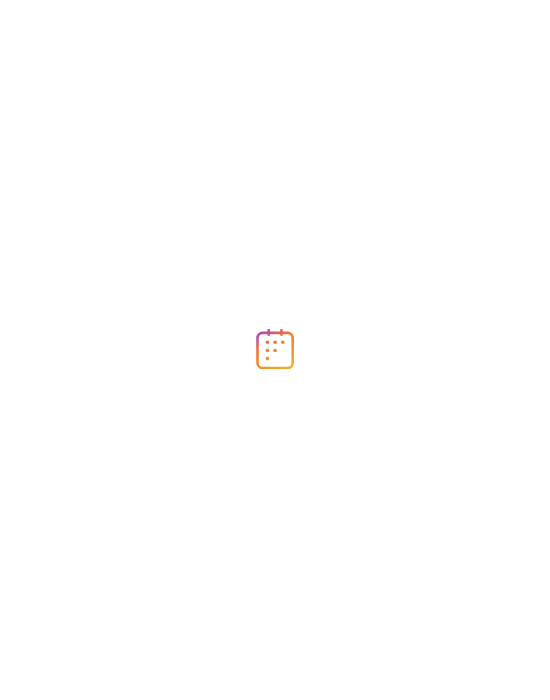 scroll, scrollTop: 0, scrollLeft: 0, axis: both 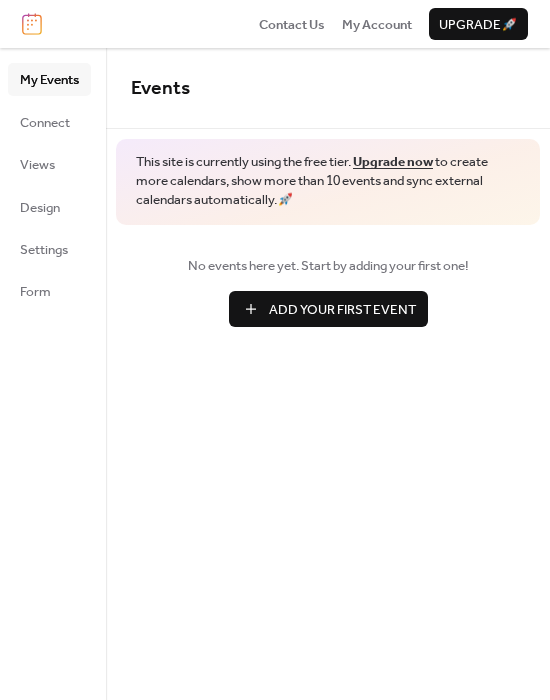 click on "Add Your First Event" at bounding box center [342, 310] 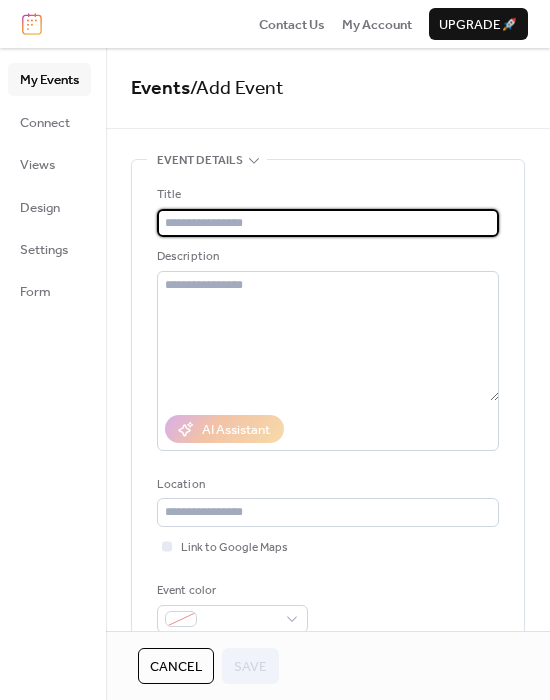 click at bounding box center (328, 223) 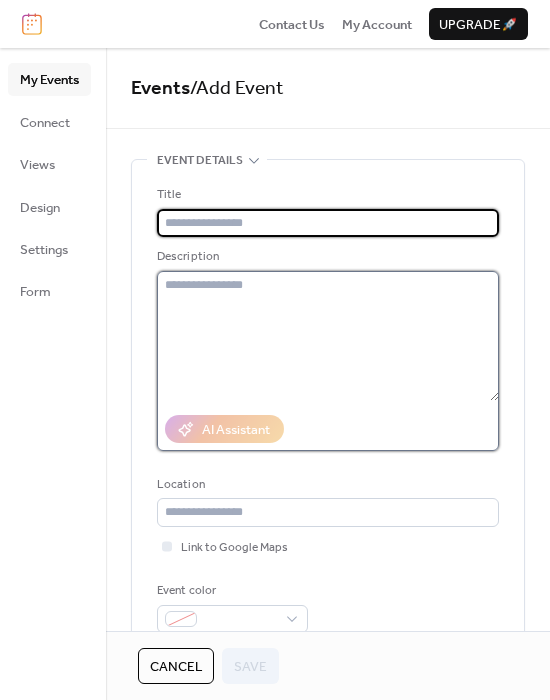 click at bounding box center [328, 336] 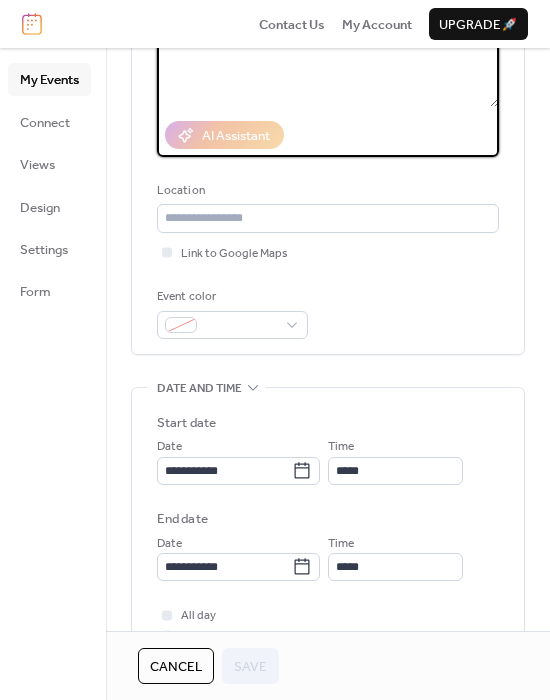 scroll, scrollTop: 300, scrollLeft: 0, axis: vertical 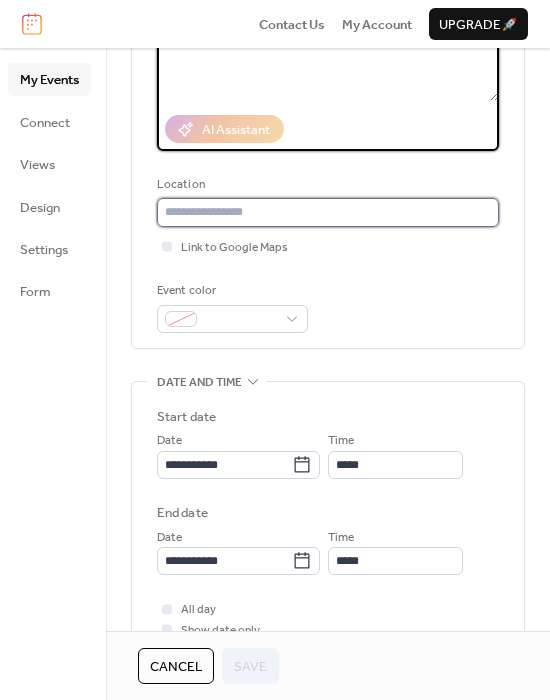 click at bounding box center (328, 212) 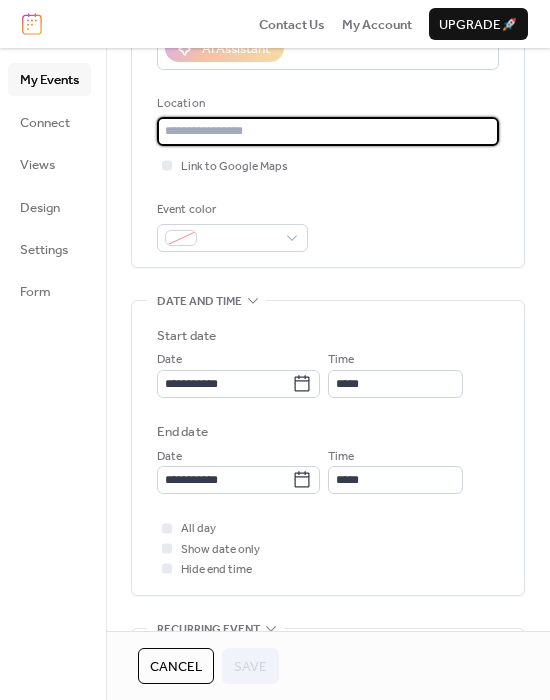 scroll, scrollTop: 400, scrollLeft: 0, axis: vertical 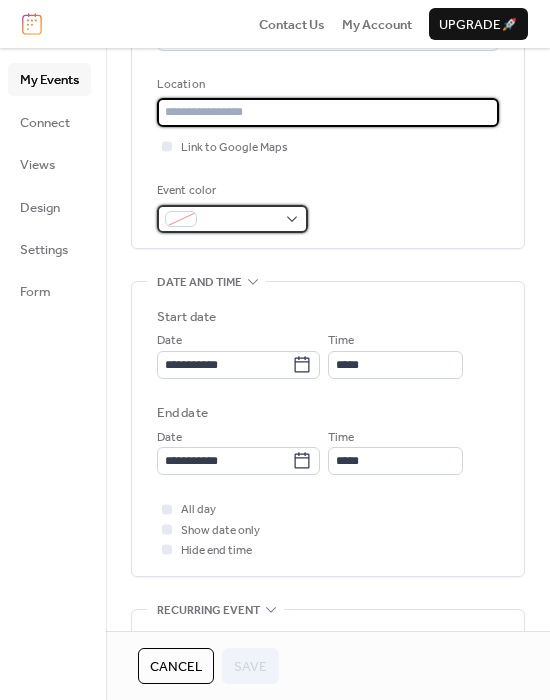 click at bounding box center [232, 219] 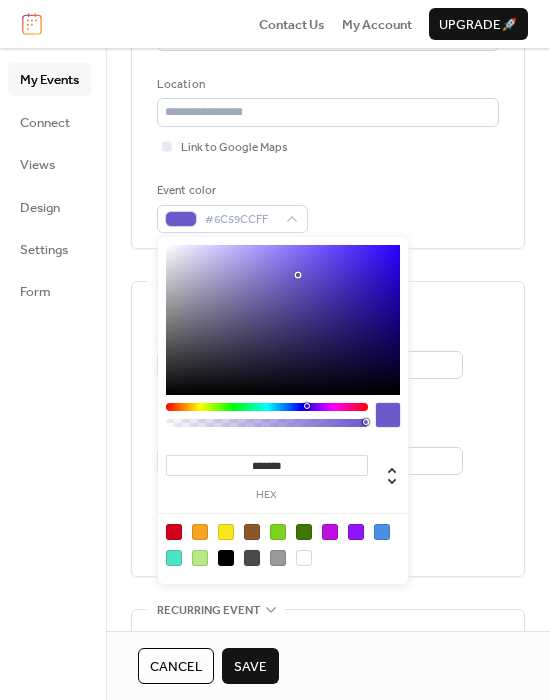 drag, startPoint x: 298, startPoint y: 275, endPoint x: 382, endPoint y: 263, distance: 84.85281 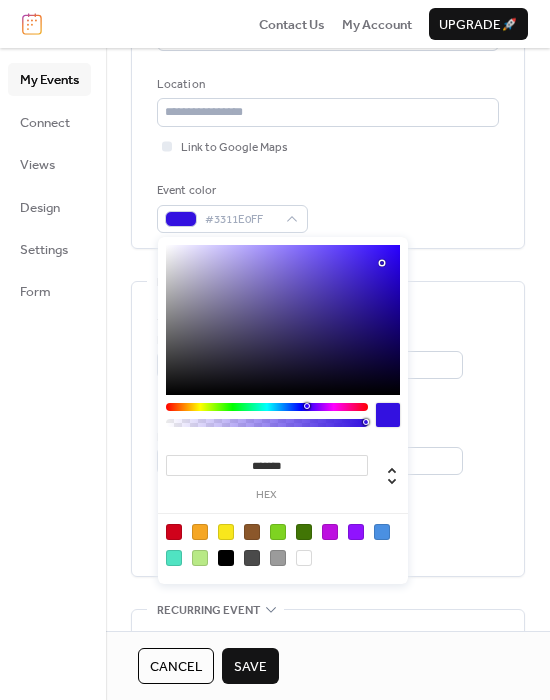 click at bounding box center (283, 320) 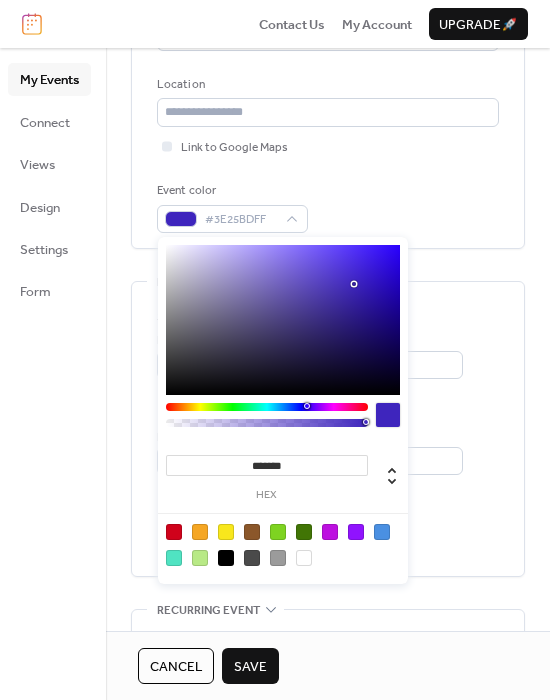 click on "Event color #3E25BDFF" at bounding box center (328, 207) 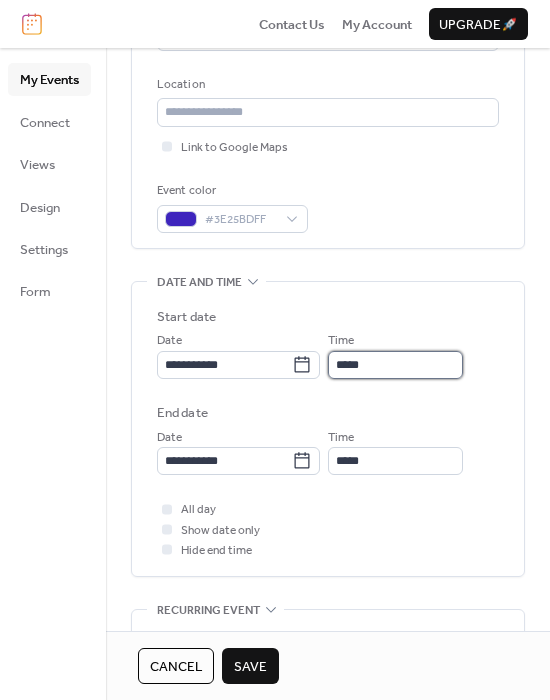click on "*****" at bounding box center [395, 365] 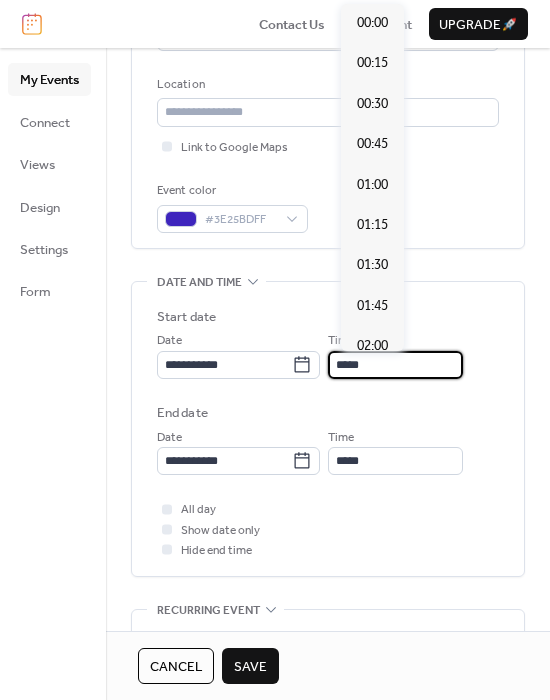 scroll, scrollTop: 1939, scrollLeft: 0, axis: vertical 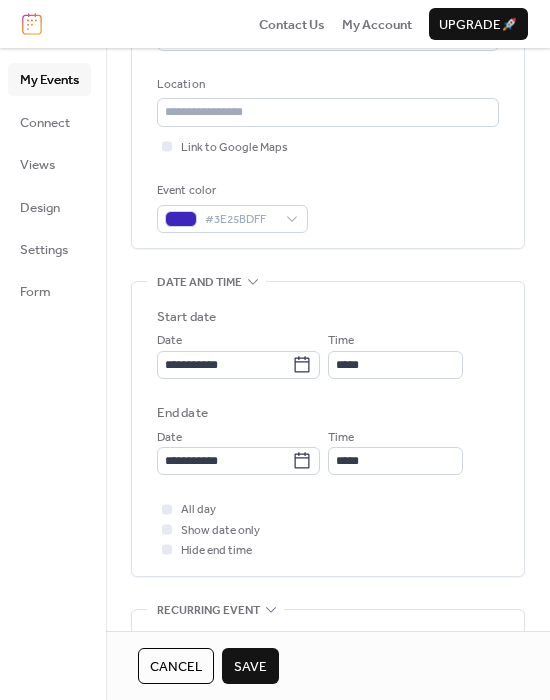 click on "**********" at bounding box center (328, 395) 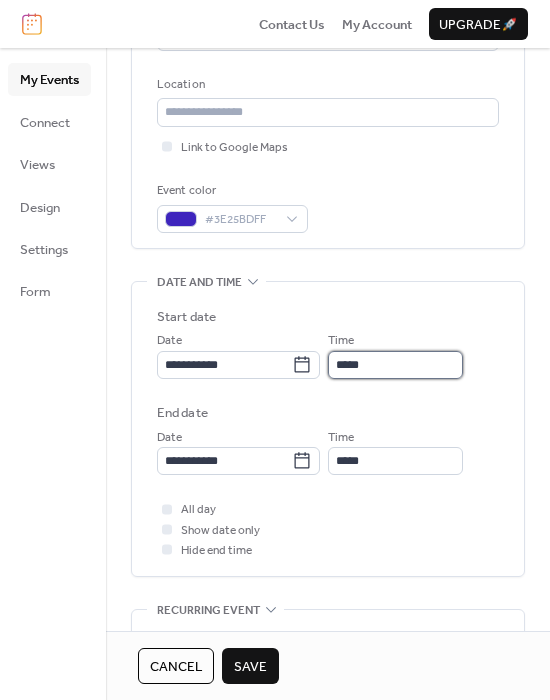 click on "*****" at bounding box center (395, 365) 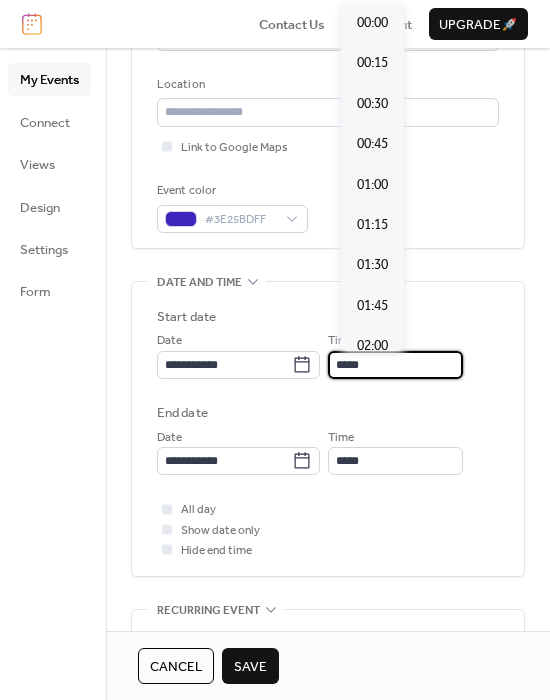 scroll, scrollTop: 1939, scrollLeft: 0, axis: vertical 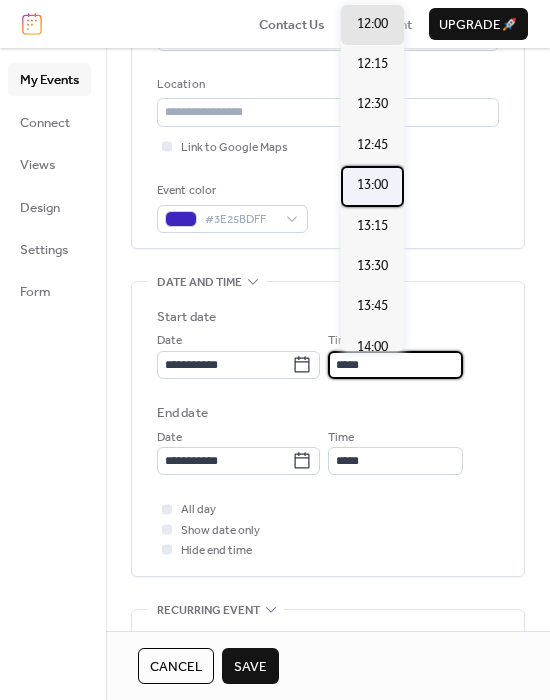 click on "13:00" at bounding box center [372, 185] 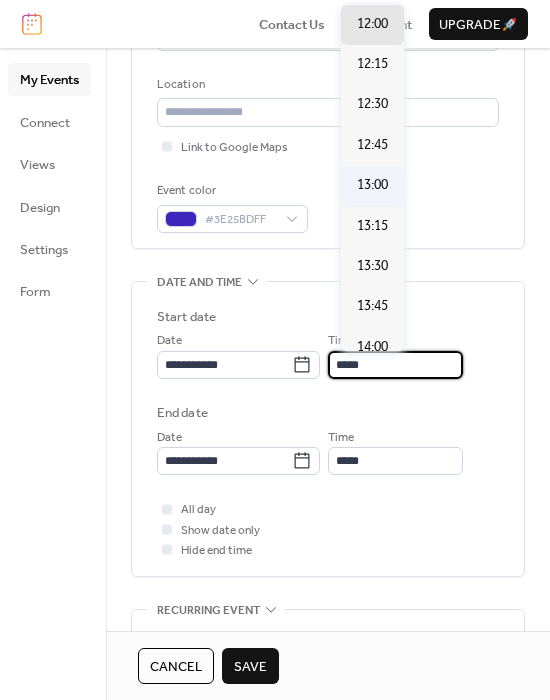 type on "*****" 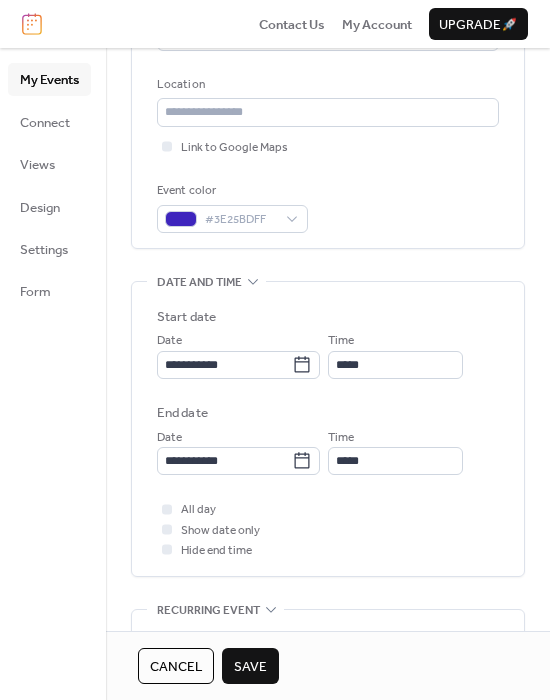 click on "Time *****" at bounding box center (395, 451) 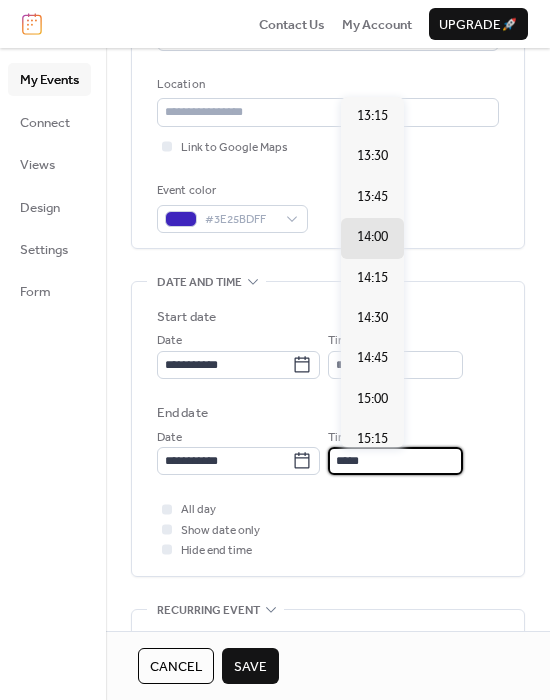 click on "*****" at bounding box center (395, 461) 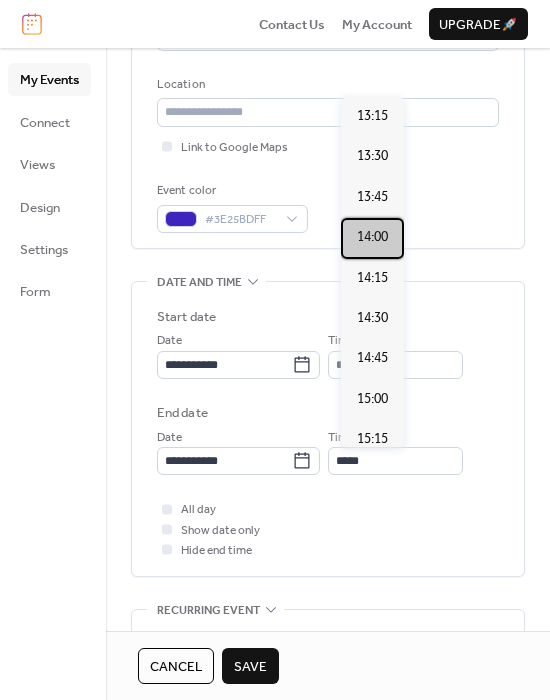 drag, startPoint x: 389, startPoint y: 244, endPoint x: 337, endPoint y: 317, distance: 89.62701 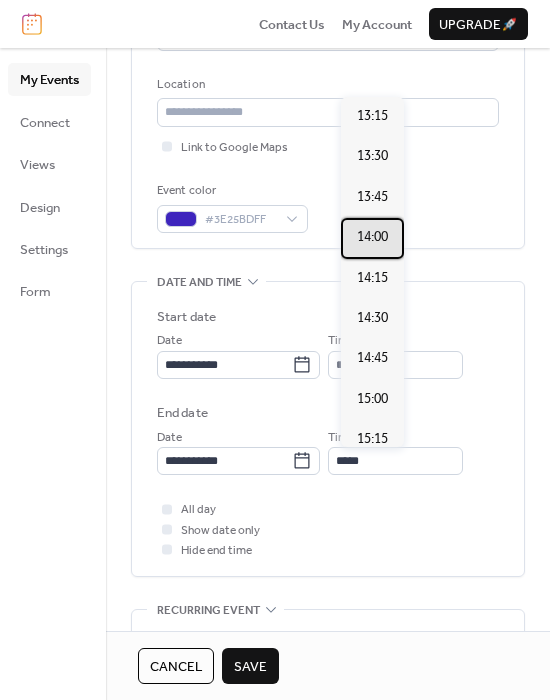 click on "14:00" at bounding box center (372, 237) 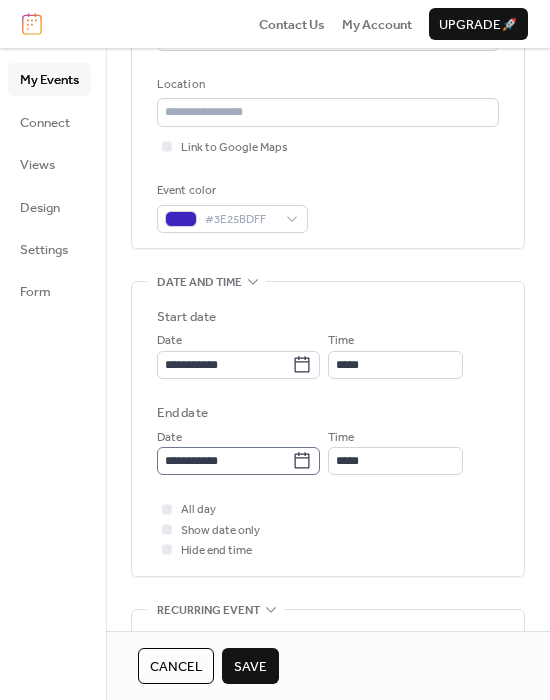 scroll, scrollTop: 1, scrollLeft: 0, axis: vertical 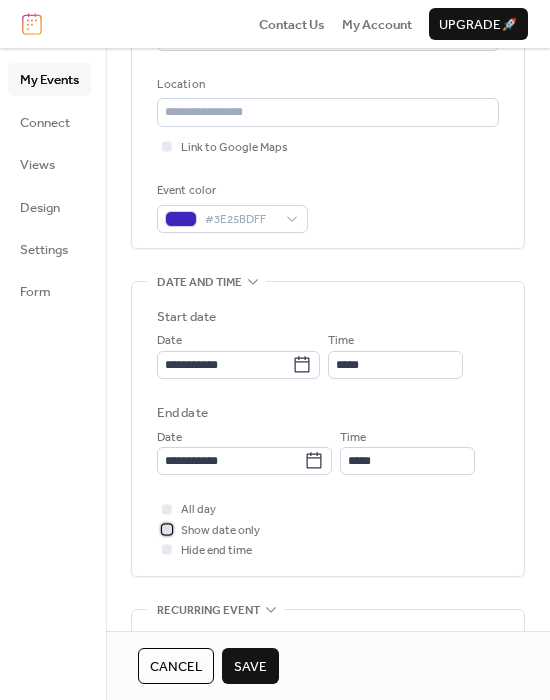 click on "Show date only" at bounding box center [220, 531] 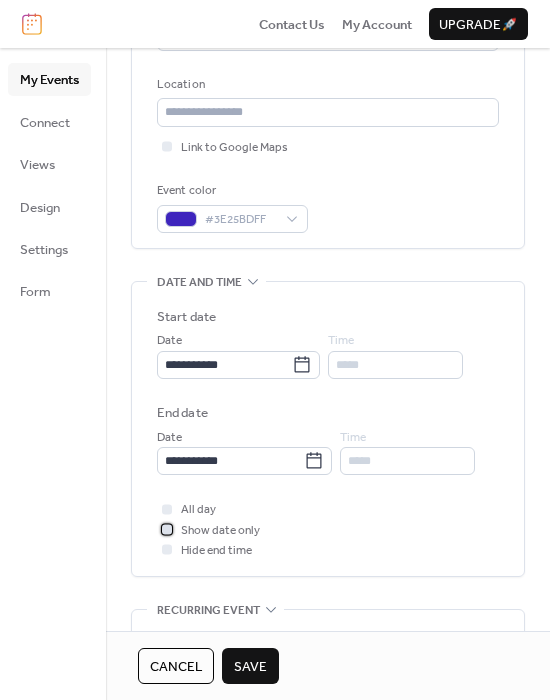 click on "Show date only" at bounding box center [220, 531] 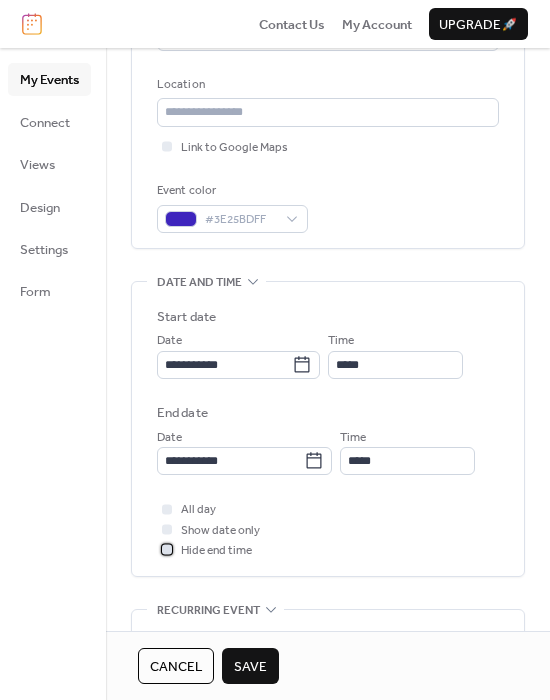 click on "Hide end time" at bounding box center (216, 551) 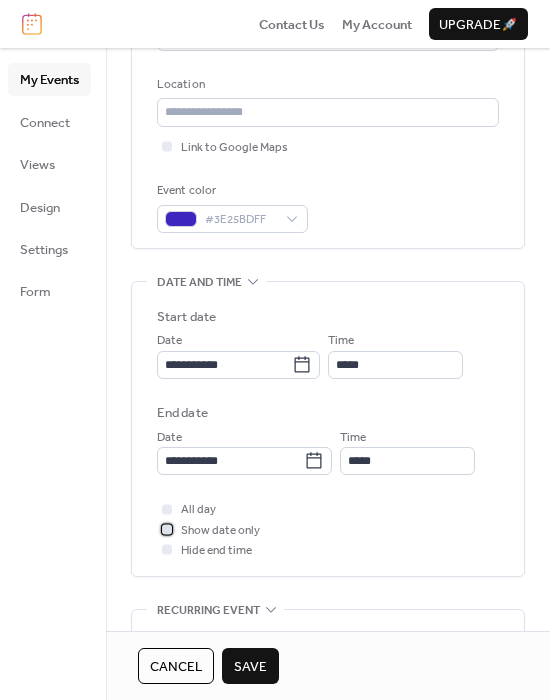 click on "Show date only" at bounding box center (220, 531) 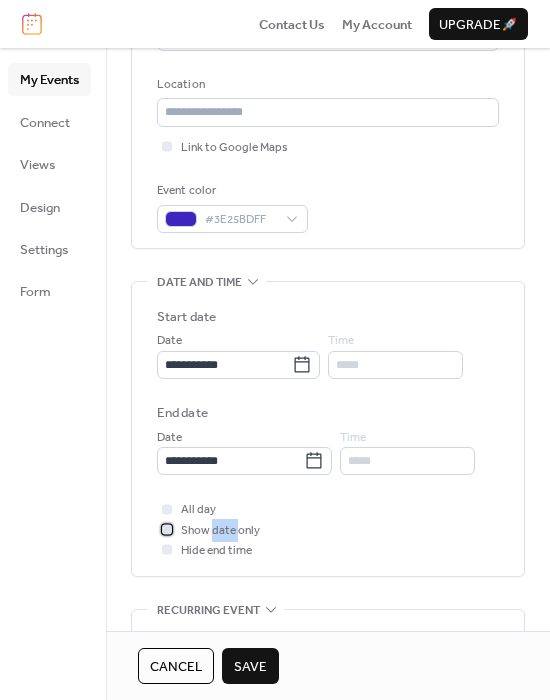 click on "Show date only" at bounding box center (220, 531) 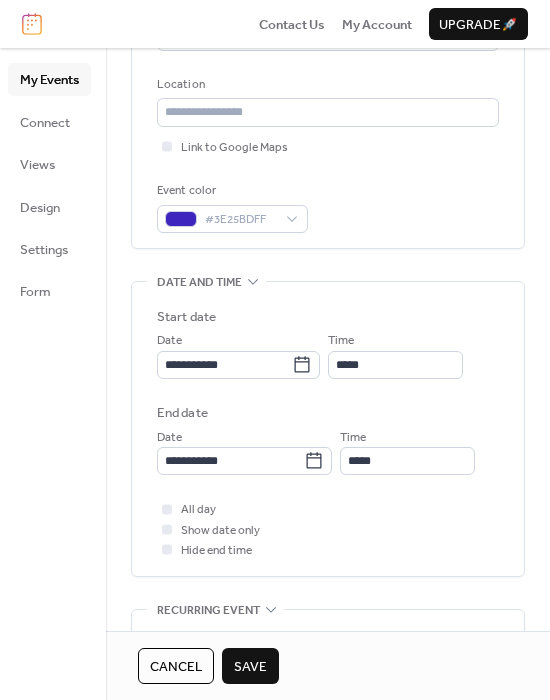 click on "All day Show date only Hide end time" at bounding box center [328, 529] 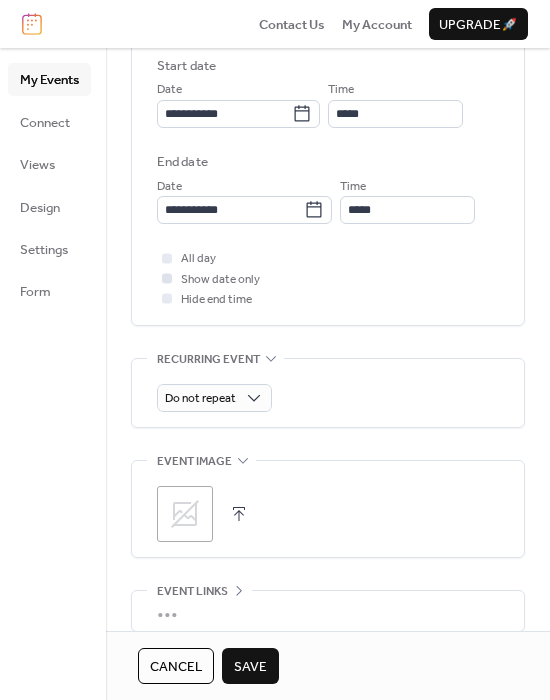 scroll, scrollTop: 800, scrollLeft: 0, axis: vertical 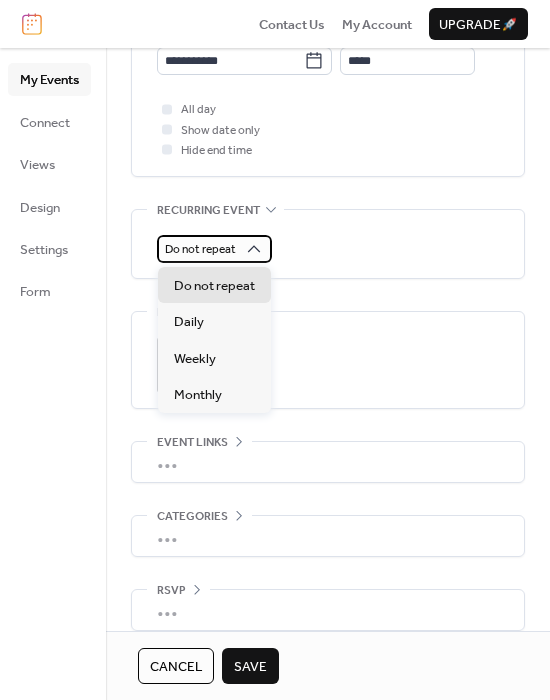 click 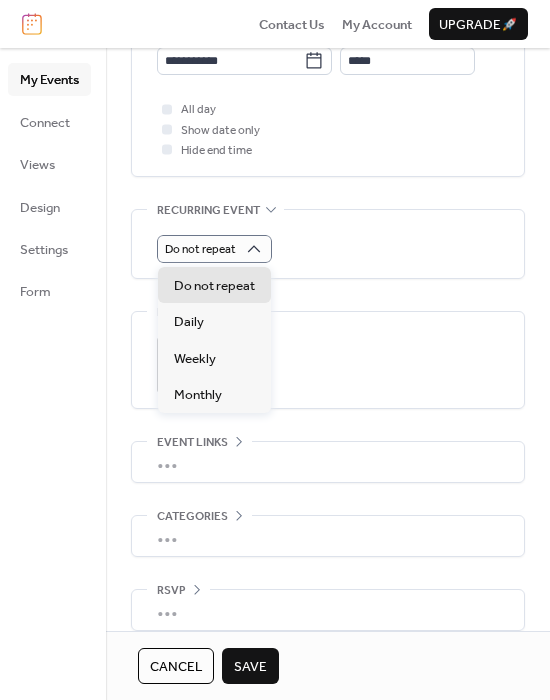 click on "**********" at bounding box center (328, -5) 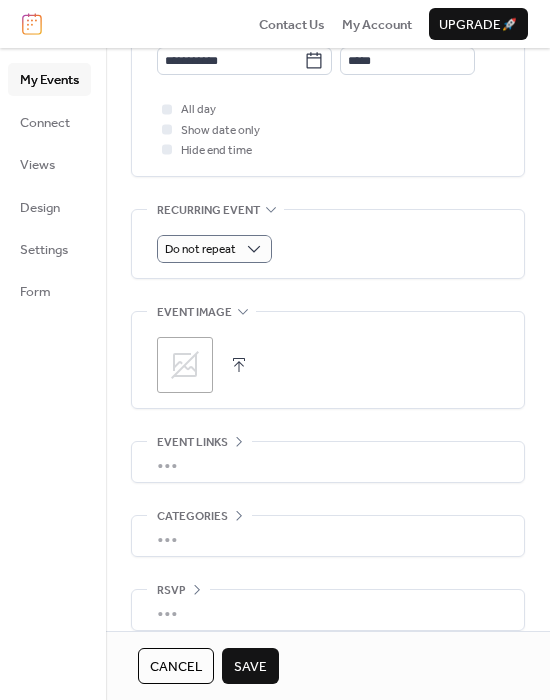 click 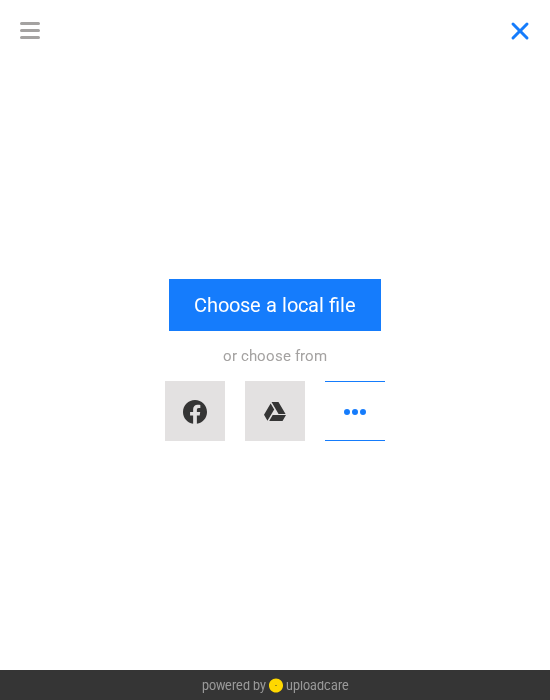 click at bounding box center [520, 30] 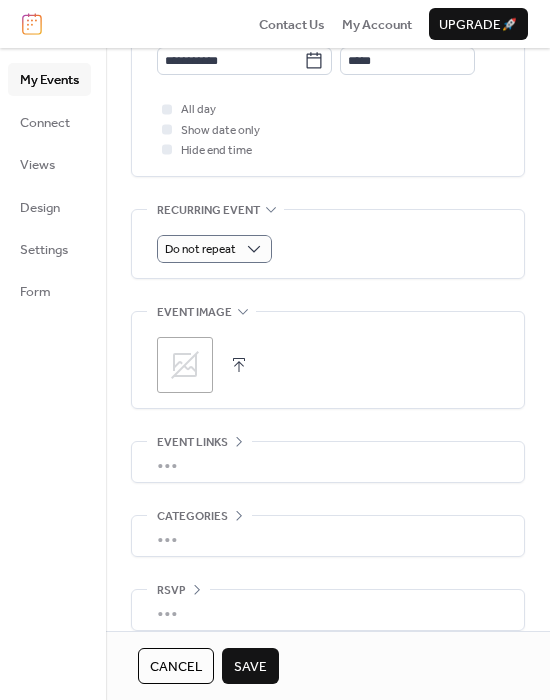 click on "•••" at bounding box center (328, 462) 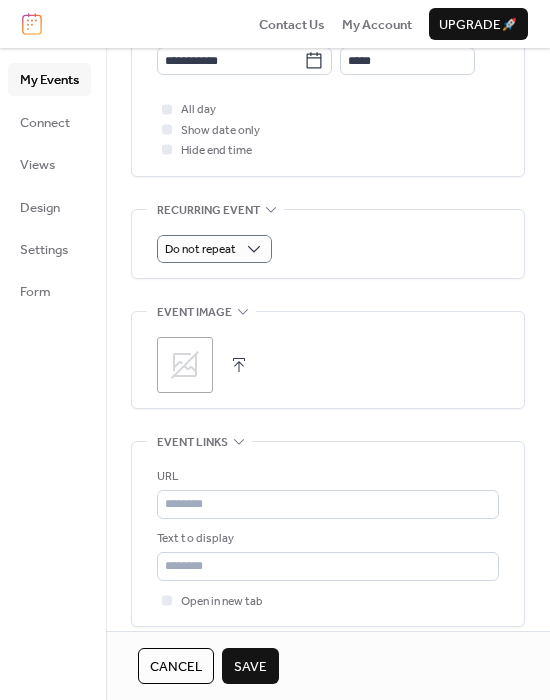 click on "URL Text to display Open in new tab" at bounding box center [328, 534] 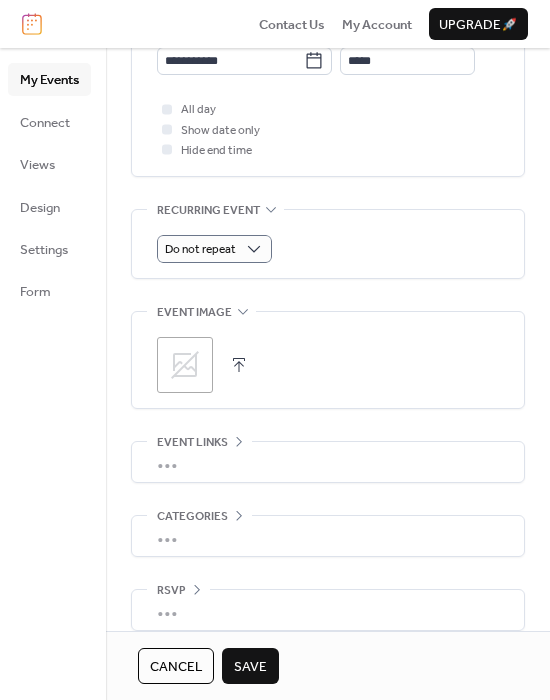 scroll, scrollTop: 820, scrollLeft: 0, axis: vertical 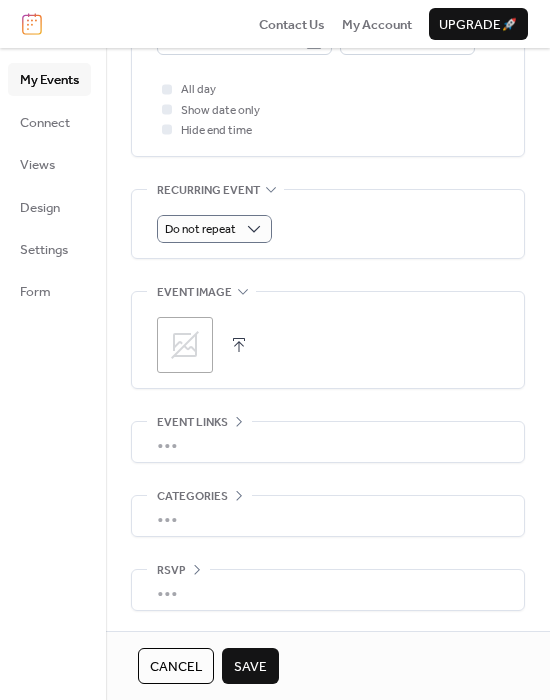click on "Save" at bounding box center (250, 667) 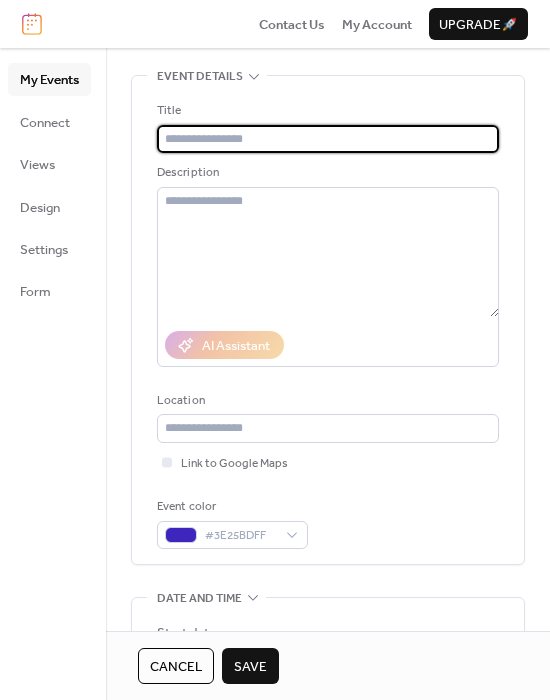 scroll, scrollTop: 60, scrollLeft: 0, axis: vertical 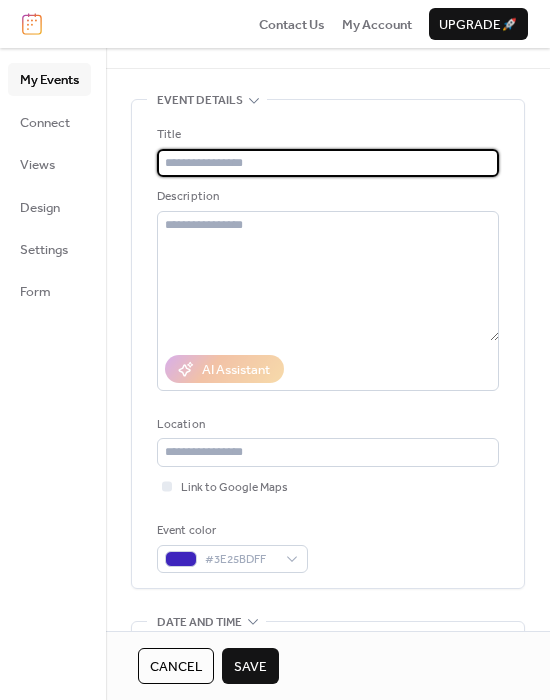 click at bounding box center (328, 163) 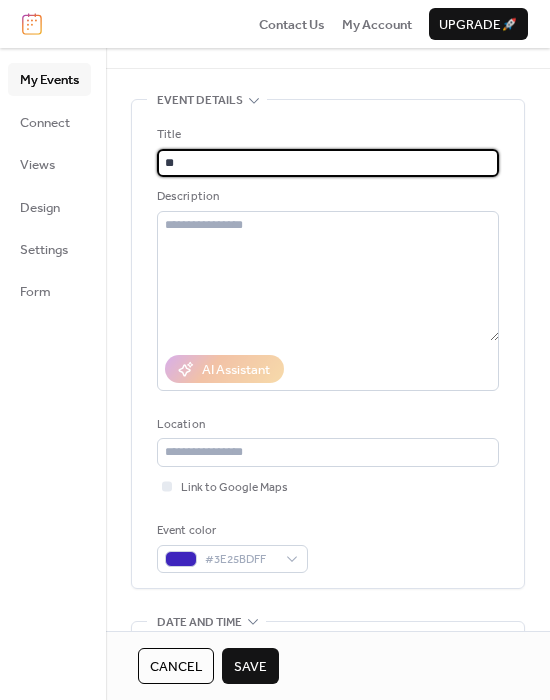 type on "*" 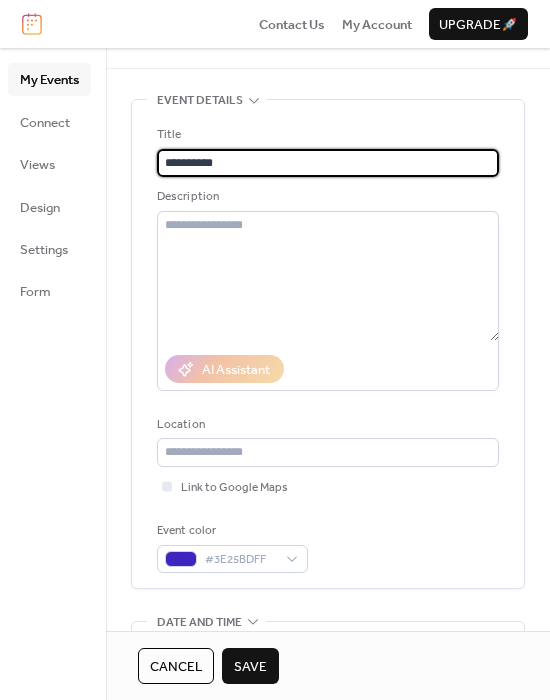 type on "**********" 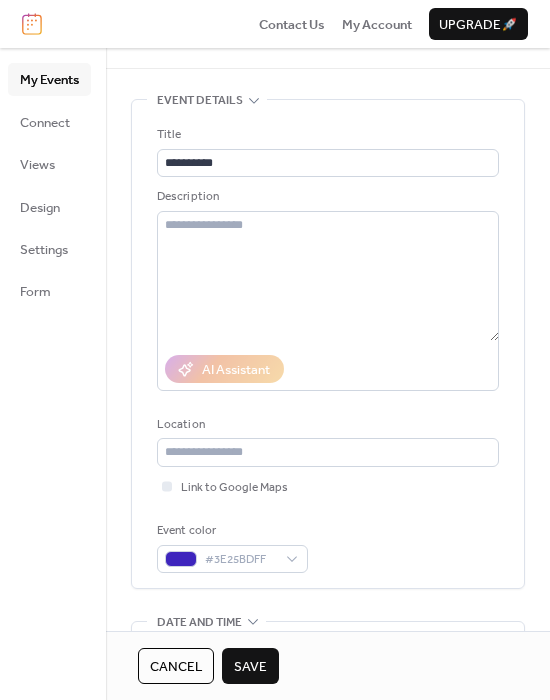 click on "Save" at bounding box center [250, 667] 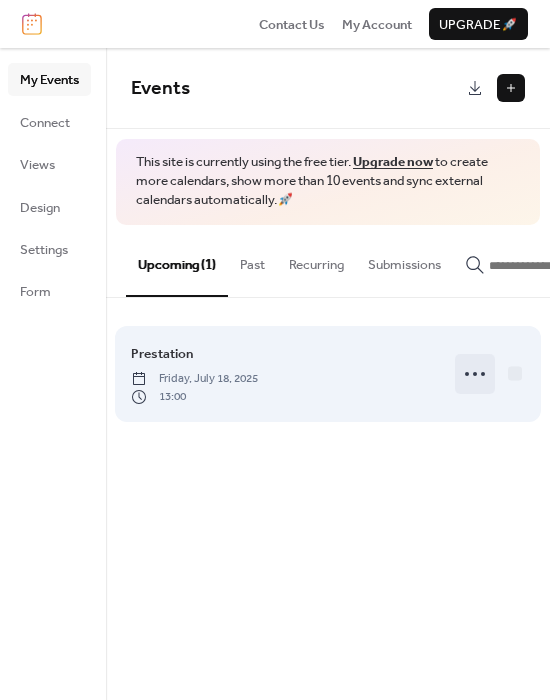click at bounding box center [475, 374] 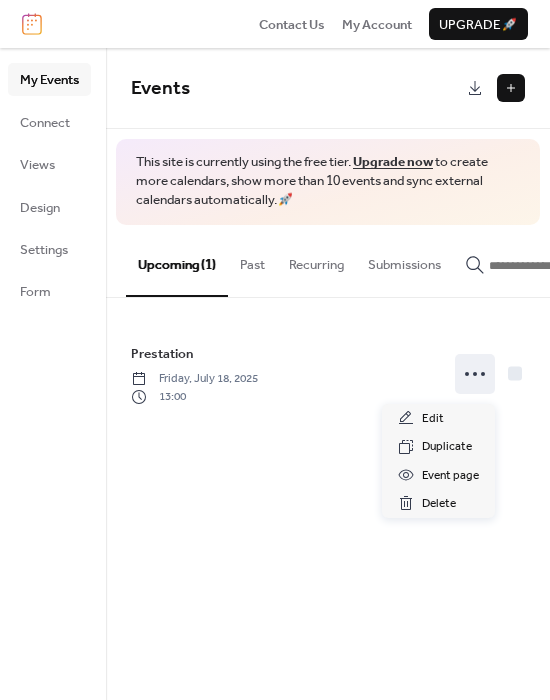 click on "Past" at bounding box center (252, 260) 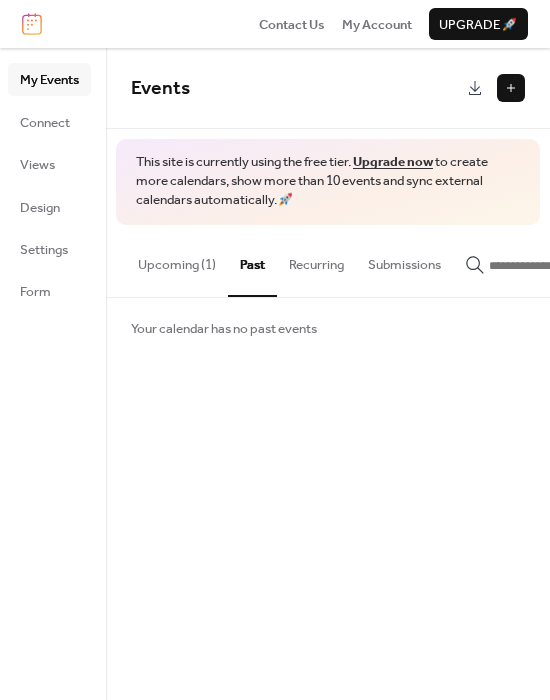 click on "Recurring" at bounding box center (316, 260) 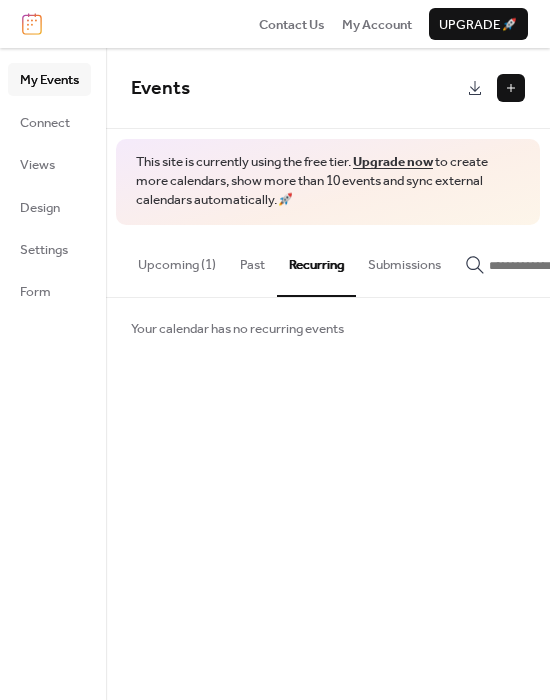 click on "Submissions" at bounding box center [404, 260] 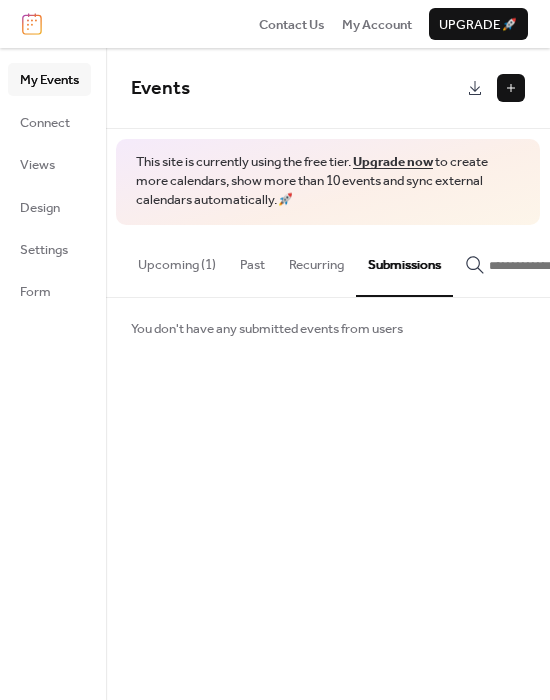 click on "Upcoming (1)" at bounding box center (177, 260) 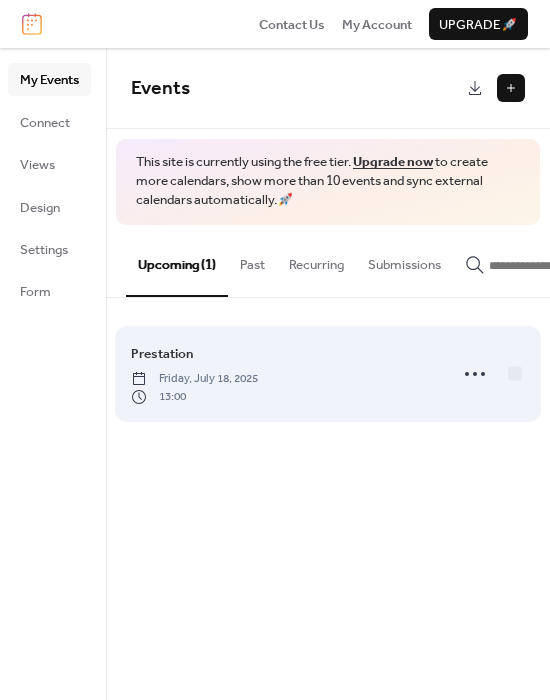 click on "Prestation Friday, July 18, 2025 13:00" at bounding box center [283, 374] 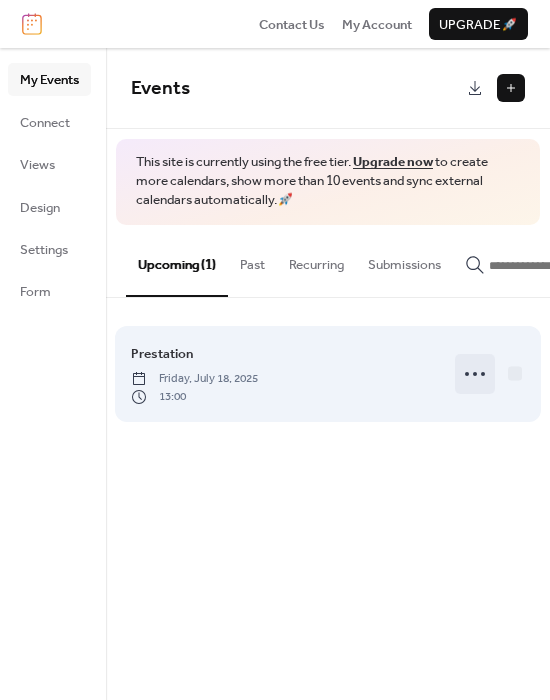 click 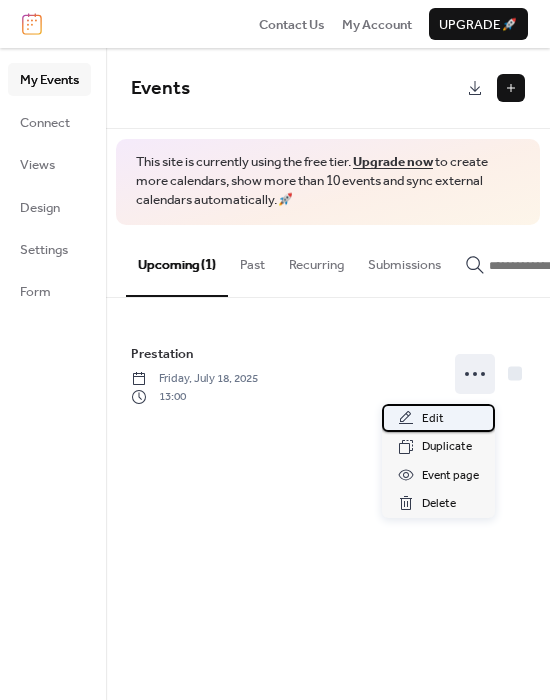 click on "Edit" at bounding box center (438, 418) 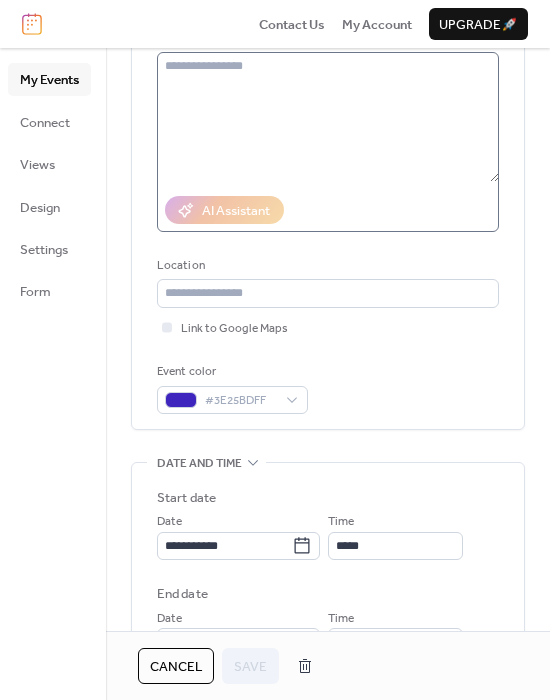 scroll, scrollTop: 300, scrollLeft: 0, axis: vertical 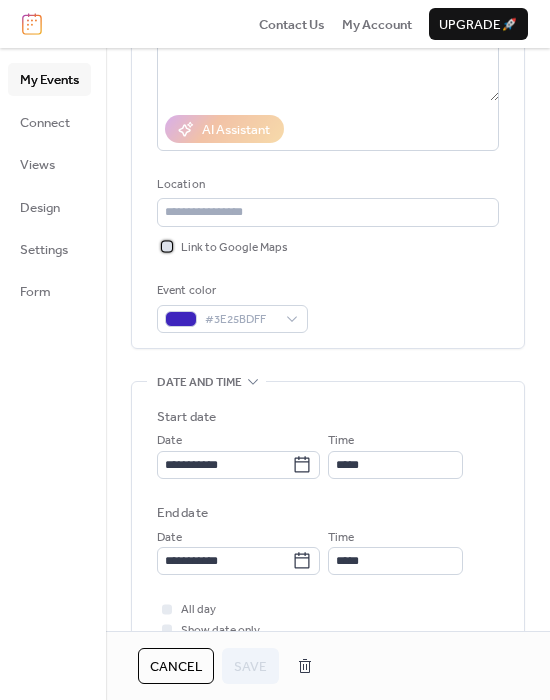 click on "Link to Google Maps" at bounding box center [234, 248] 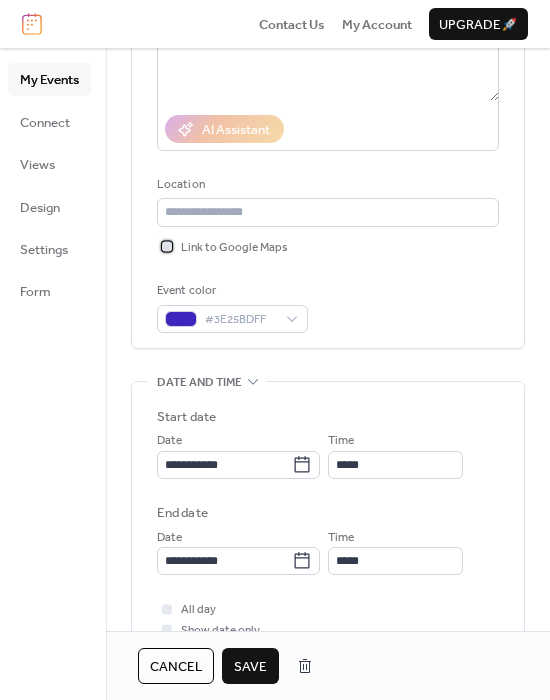 click on "Link to Google Maps" at bounding box center [234, 248] 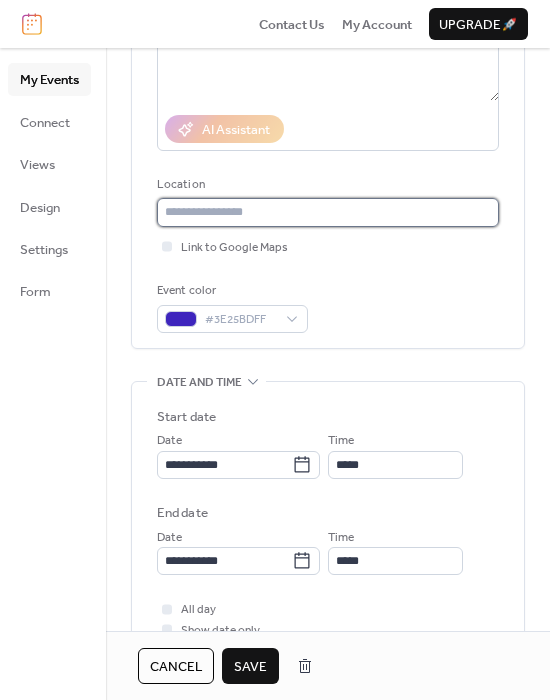 click at bounding box center (328, 212) 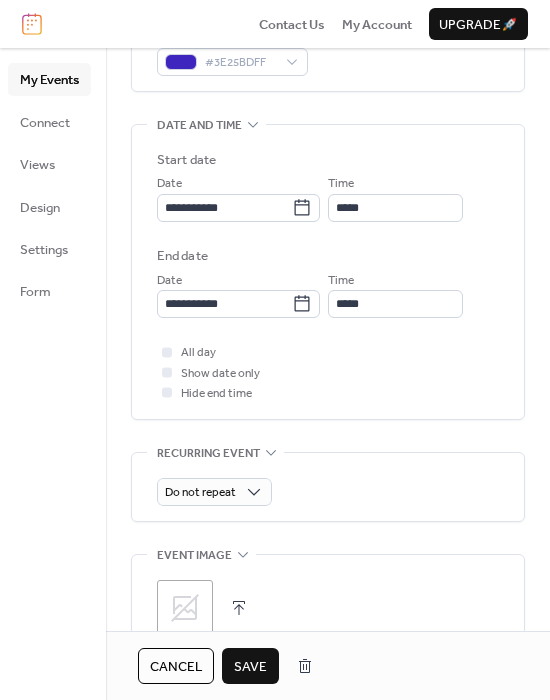 scroll, scrollTop: 300, scrollLeft: 0, axis: vertical 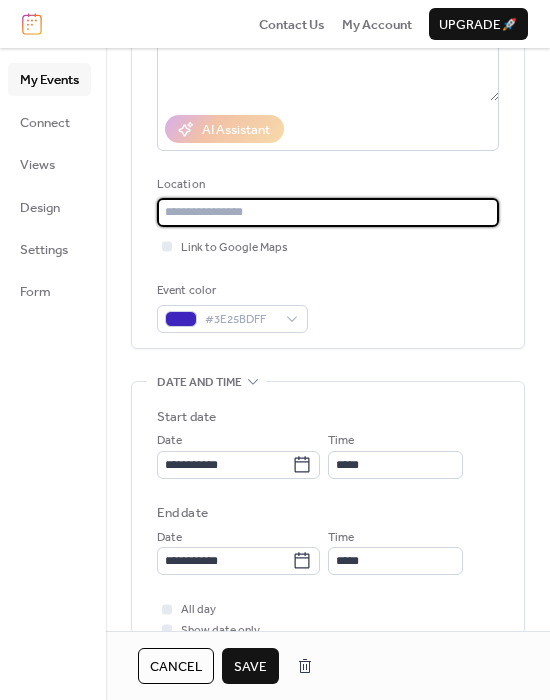 click on "**********" at bounding box center [328, 109] 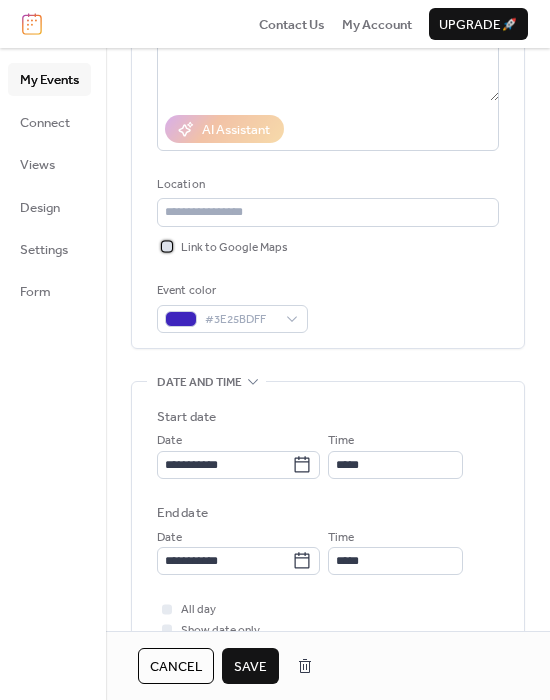 click on "Link to Google Maps" at bounding box center (234, 248) 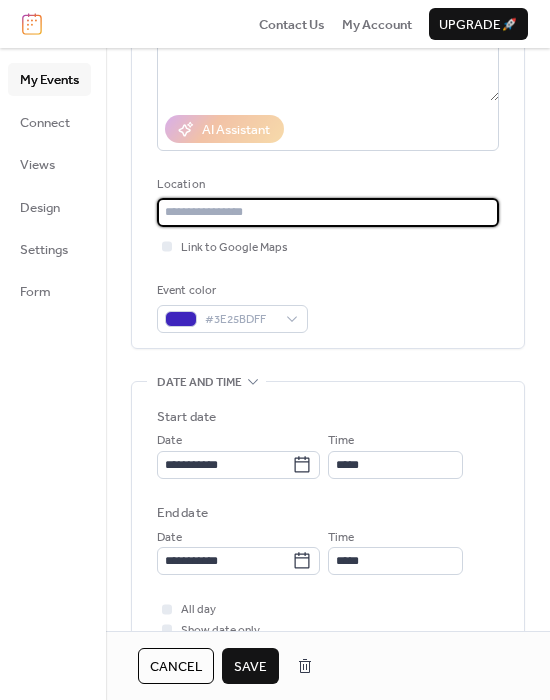click at bounding box center (328, 212) 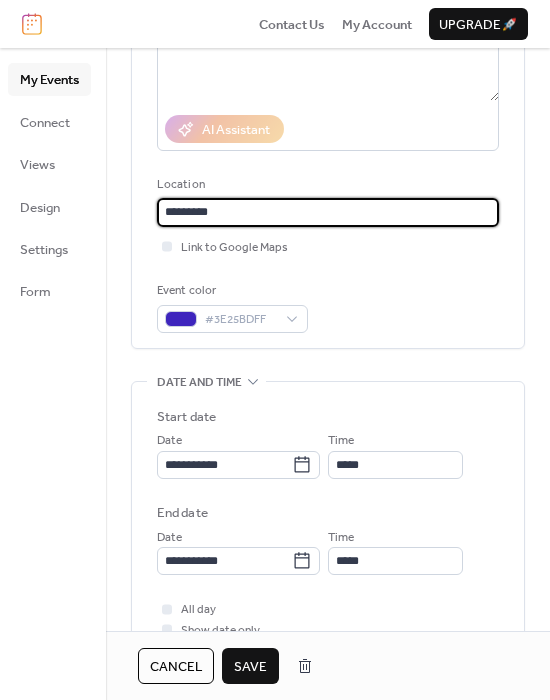 scroll, scrollTop: 1, scrollLeft: 0, axis: vertical 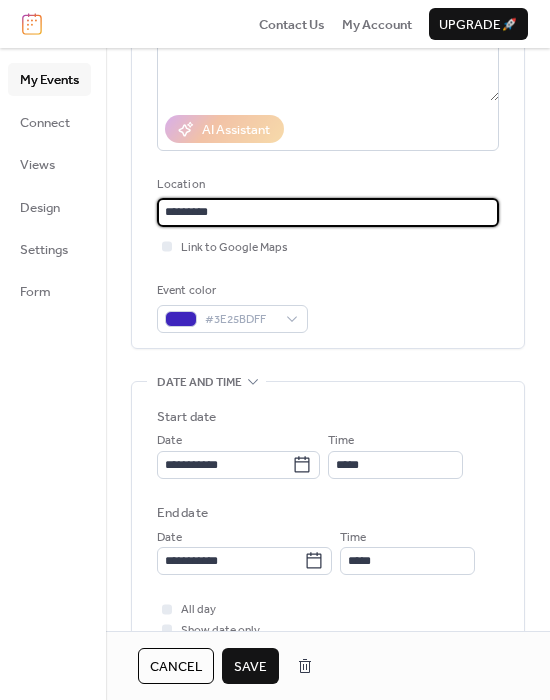 type on "*********" 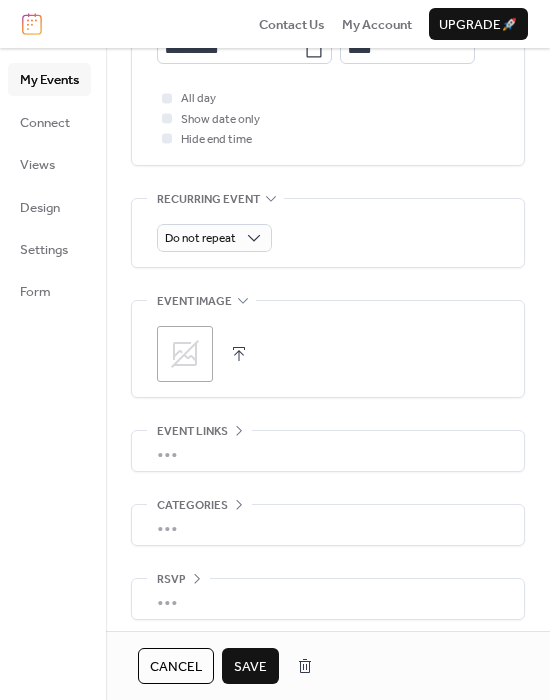 scroll, scrollTop: 820, scrollLeft: 0, axis: vertical 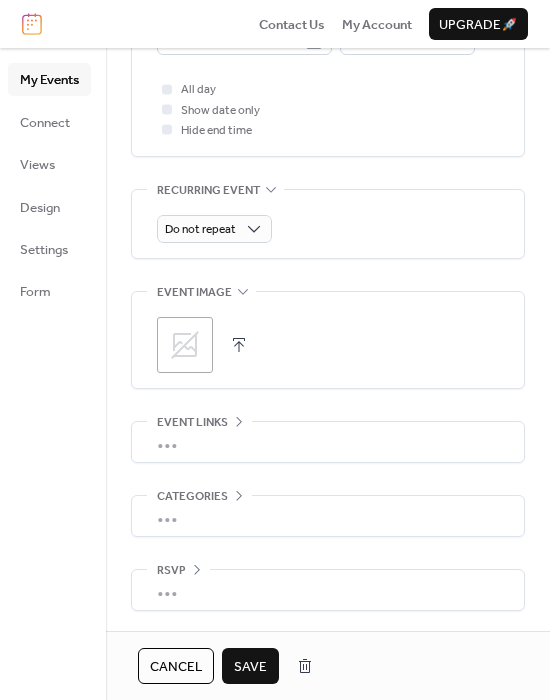 click 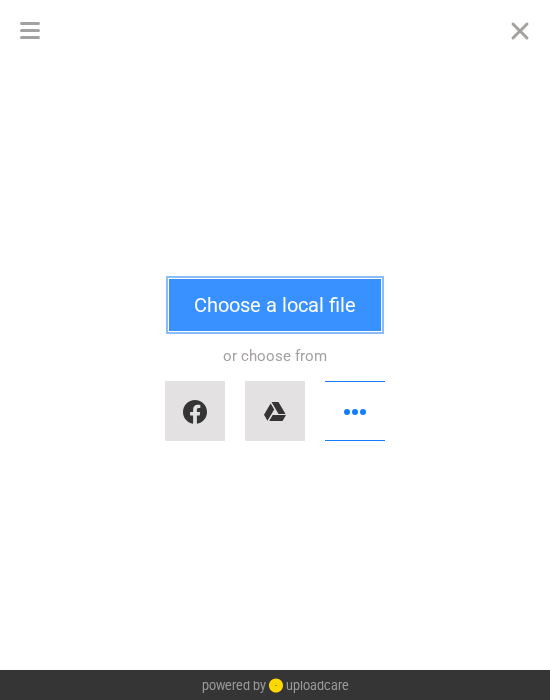 click on "Choose a local file" at bounding box center [275, 305] 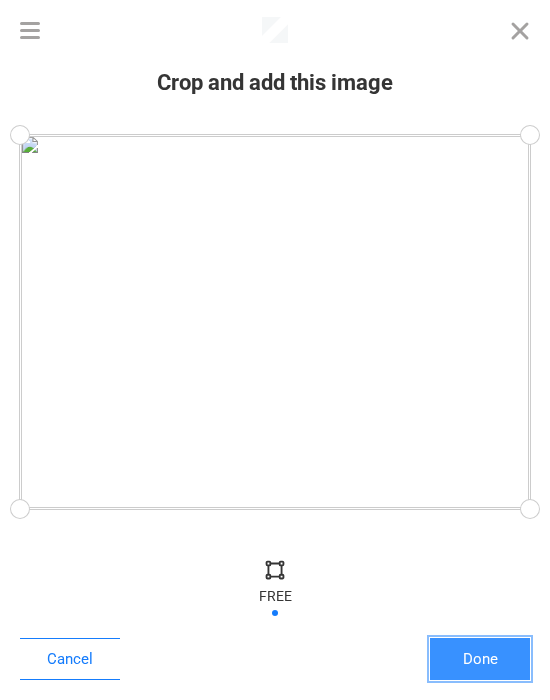 click on "Done" at bounding box center (480, 659) 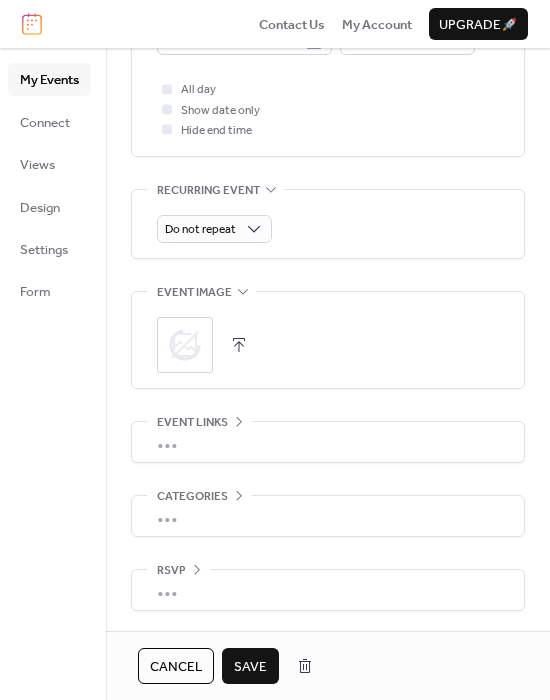click on "•••" at bounding box center [328, 442] 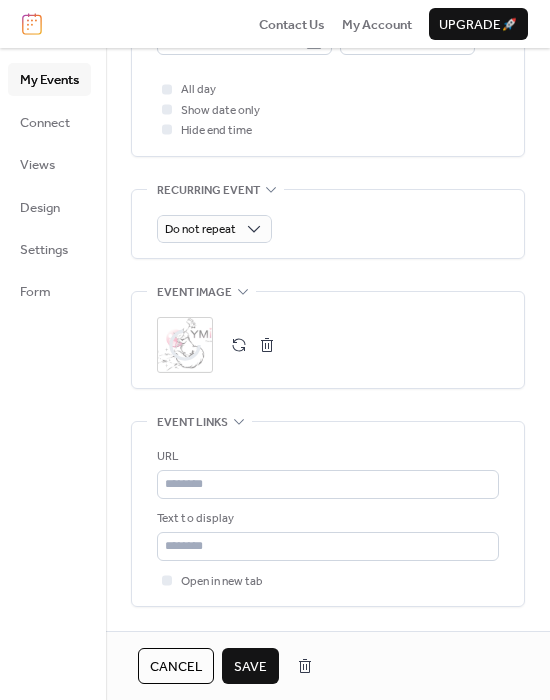 click on "URL Text to display Open in new tab" at bounding box center [328, 514] 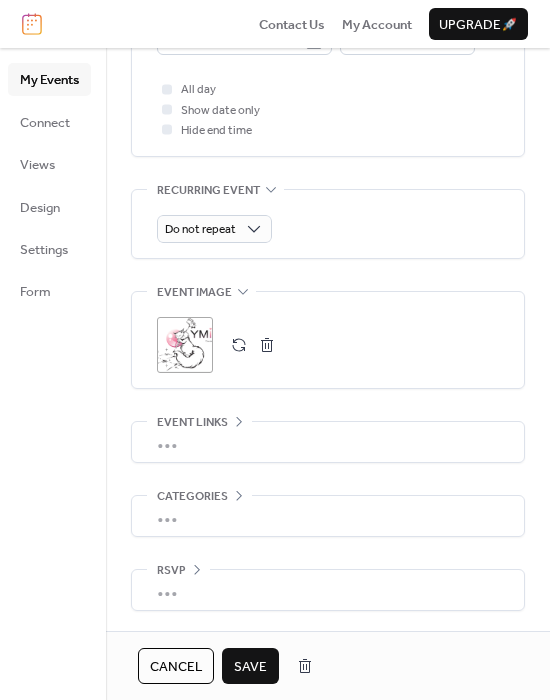 scroll, scrollTop: 820, scrollLeft: 0, axis: vertical 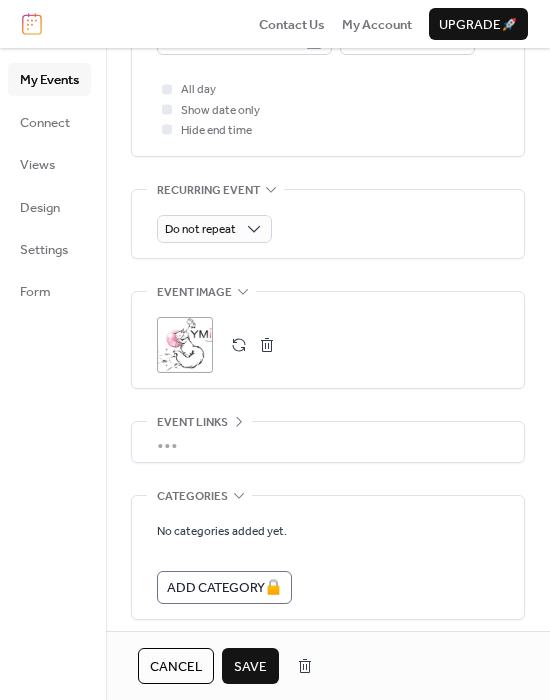 click on "Categories" at bounding box center (199, 496) 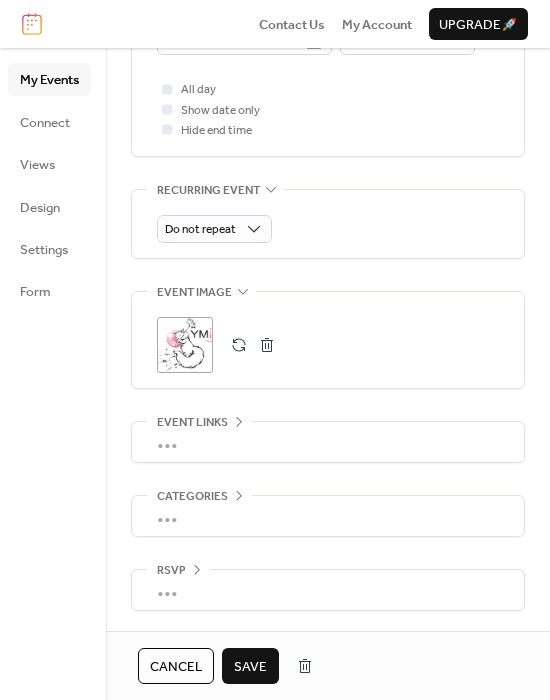 scroll, scrollTop: 820, scrollLeft: 0, axis: vertical 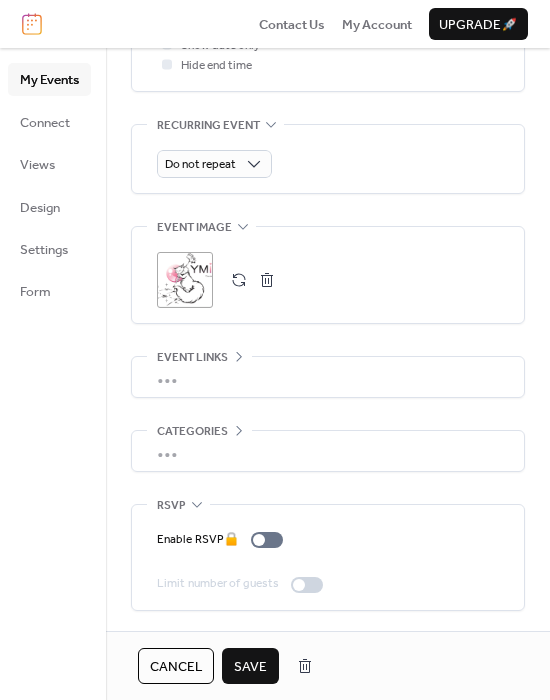 click 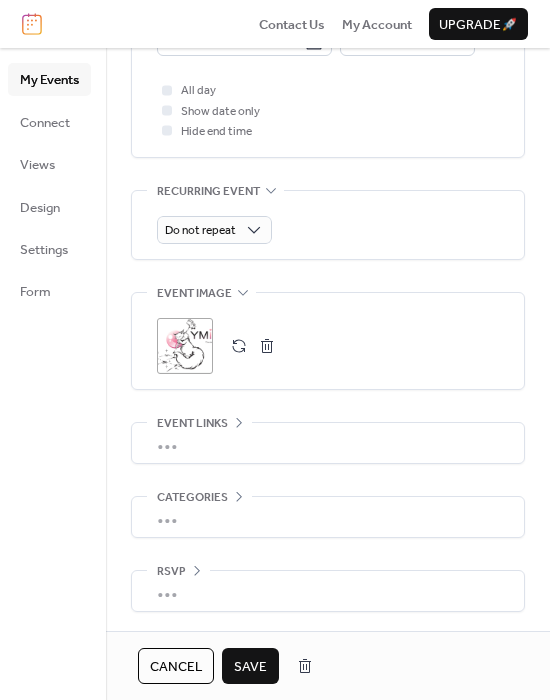 scroll, scrollTop: 821, scrollLeft: 0, axis: vertical 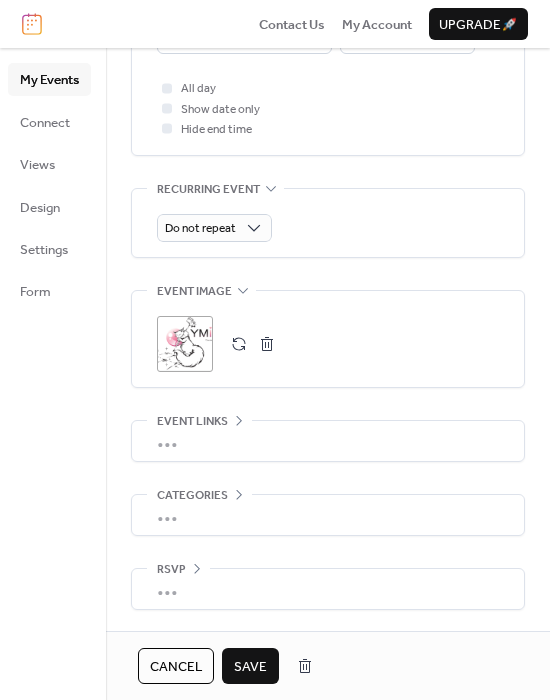 click on "Save" at bounding box center [250, 667] 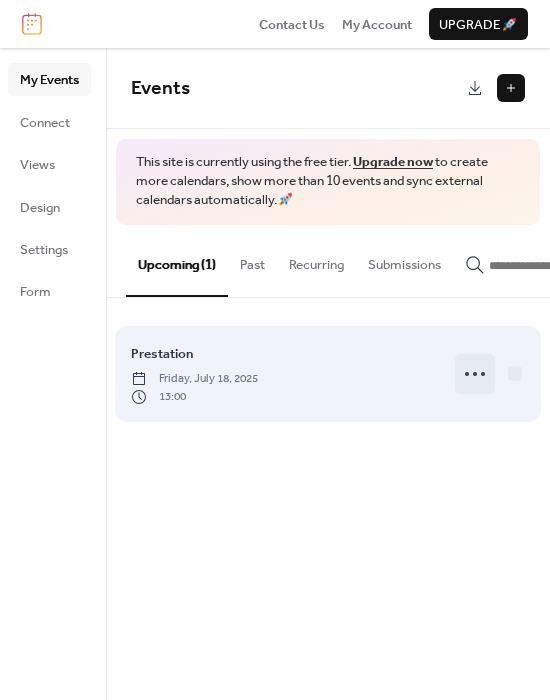 click 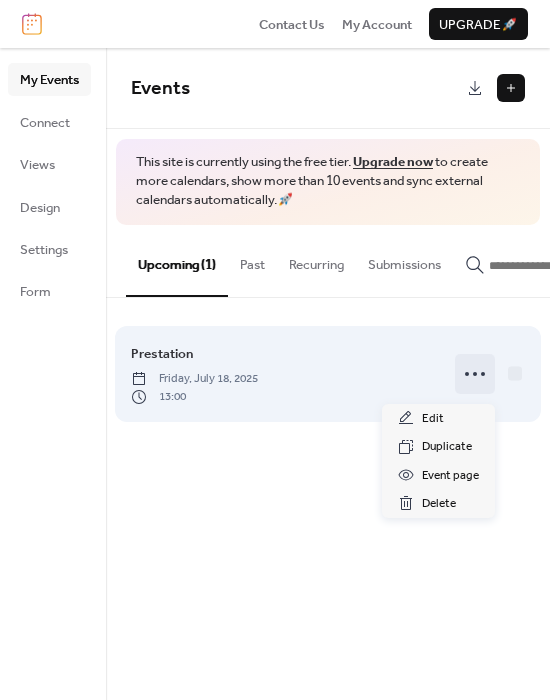 click 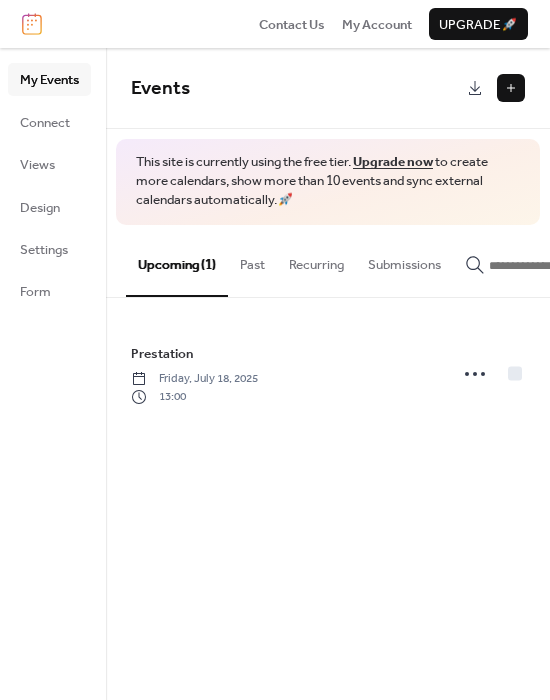 click on "Recurring" at bounding box center [316, 260] 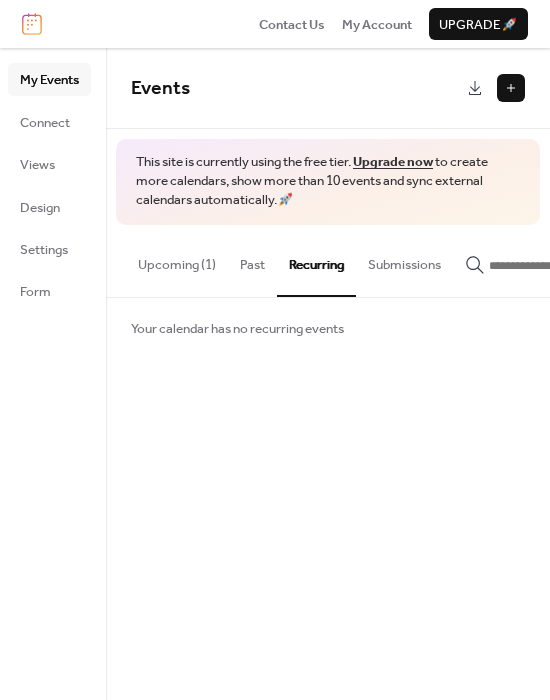 click on "Past" at bounding box center [252, 260] 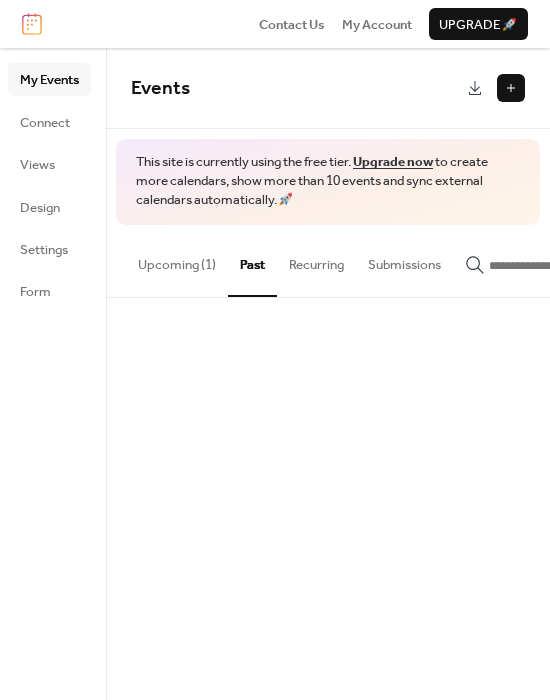 click on "Submissions" at bounding box center (404, 260) 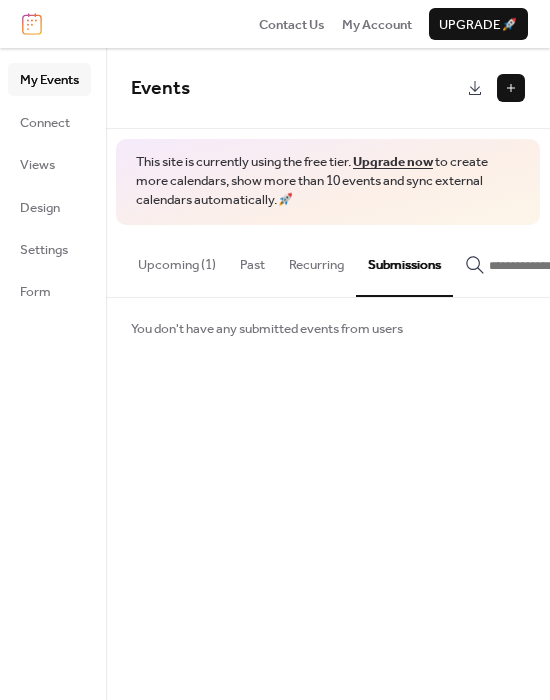 click on "Upcoming (1)" at bounding box center (177, 260) 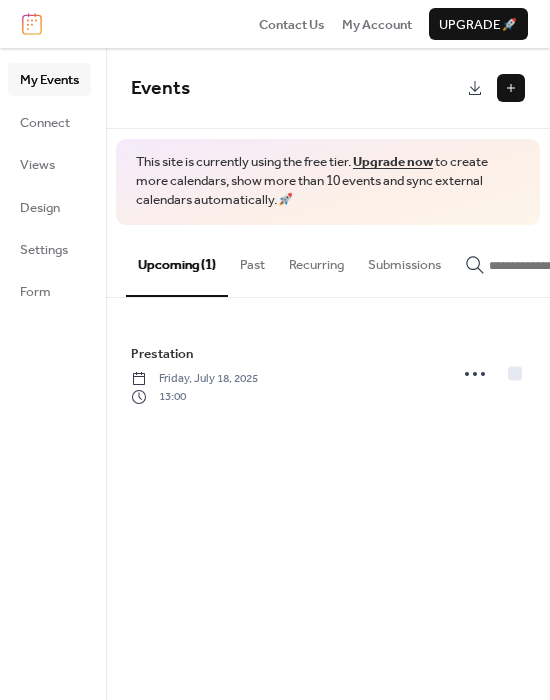 click on "My Events Connect Views Design Settings Form" at bounding box center (49, 185) 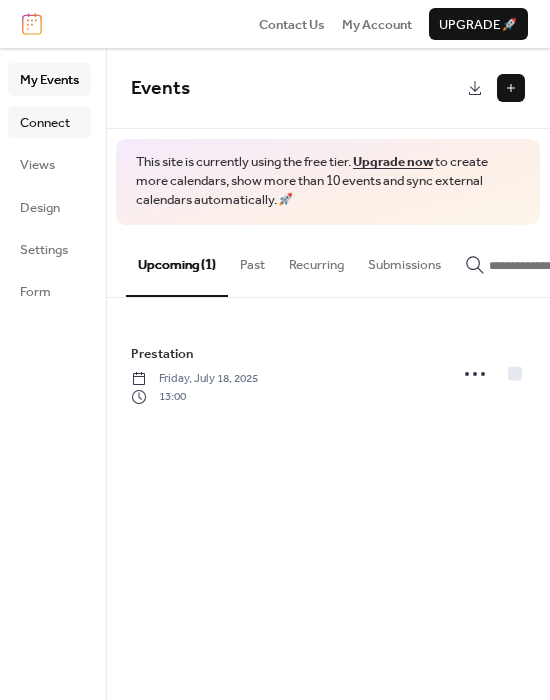 click on "Connect" at bounding box center [45, 123] 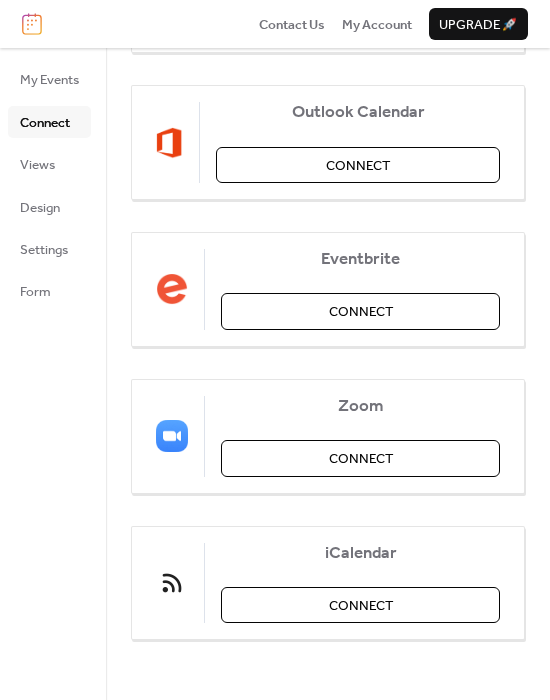 scroll, scrollTop: 0, scrollLeft: 0, axis: both 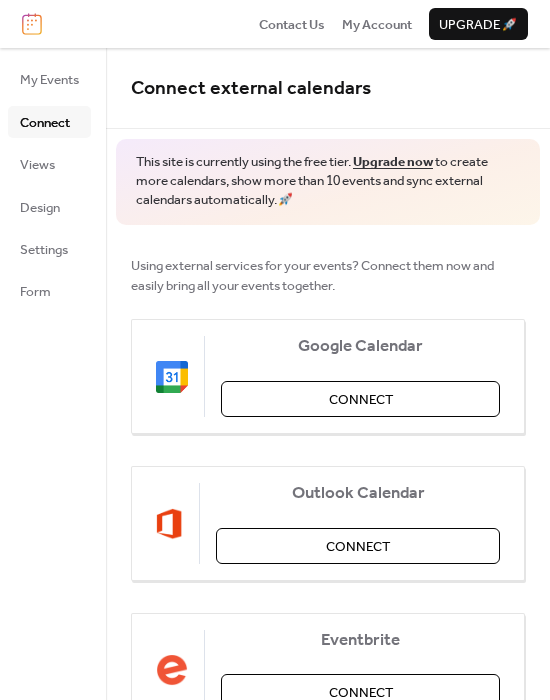 click on "My Events Connect Views Design Settings Form" at bounding box center [49, 185] 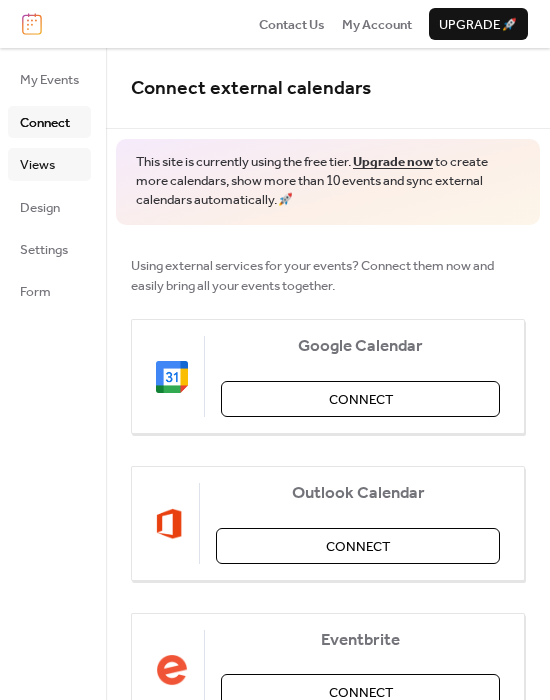 click on "Views" at bounding box center (49, 164) 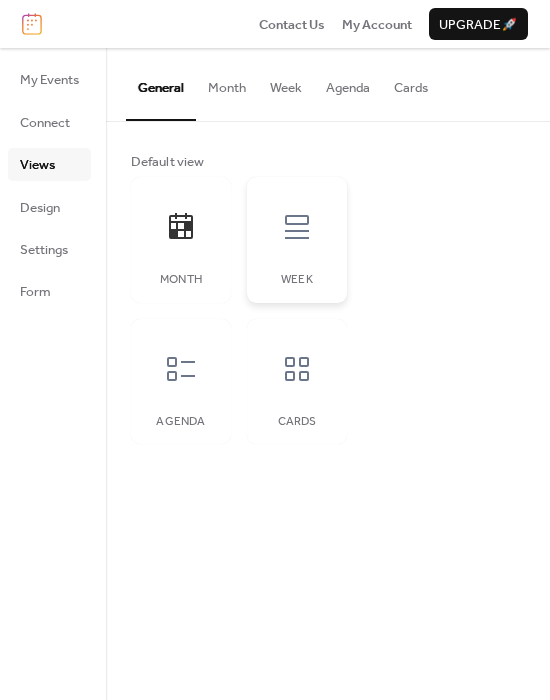 click on "Week" at bounding box center [297, 240] 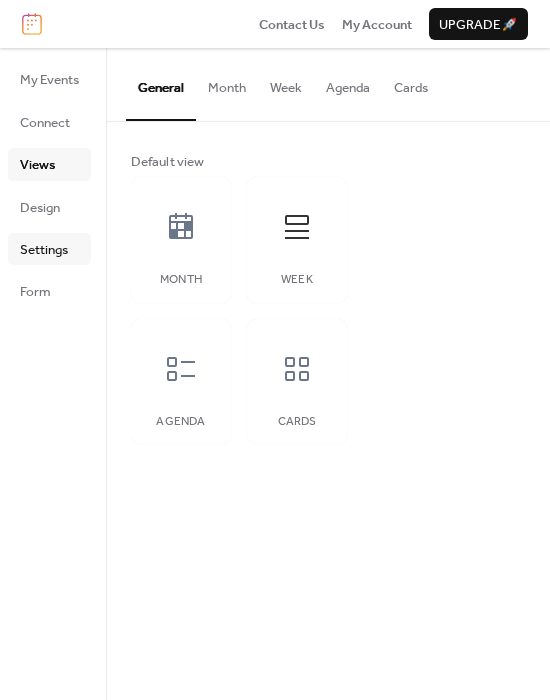 click on "Settings" at bounding box center [44, 250] 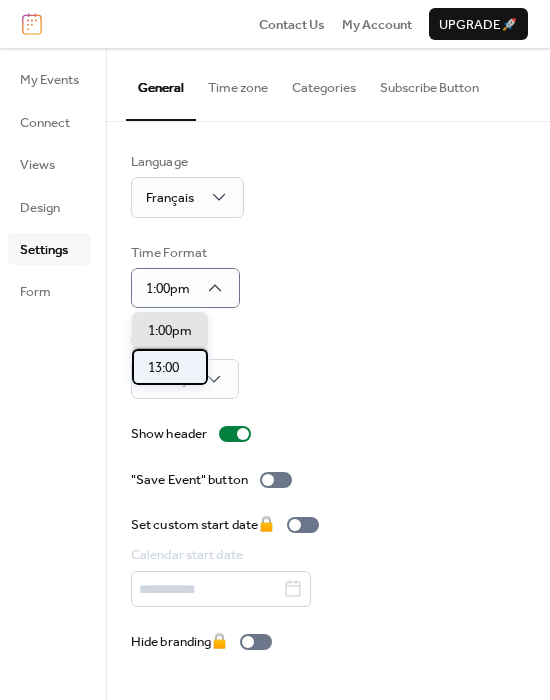 click on "13:00" at bounding box center (163, 368) 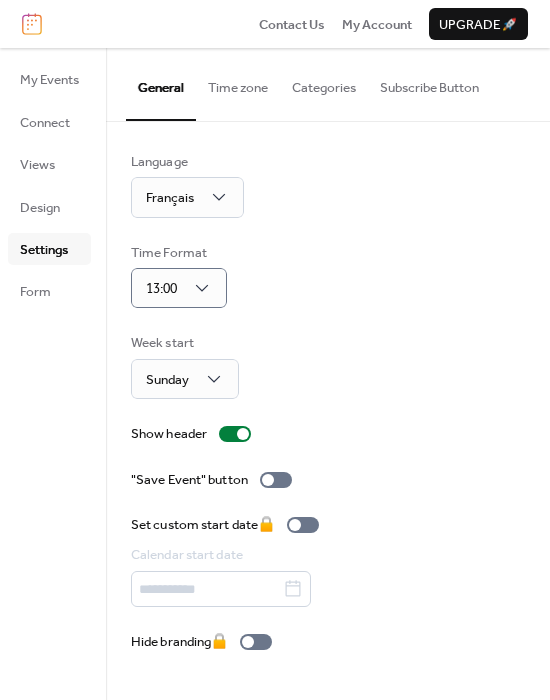 click on "Time Format 13:00" at bounding box center (328, 276) 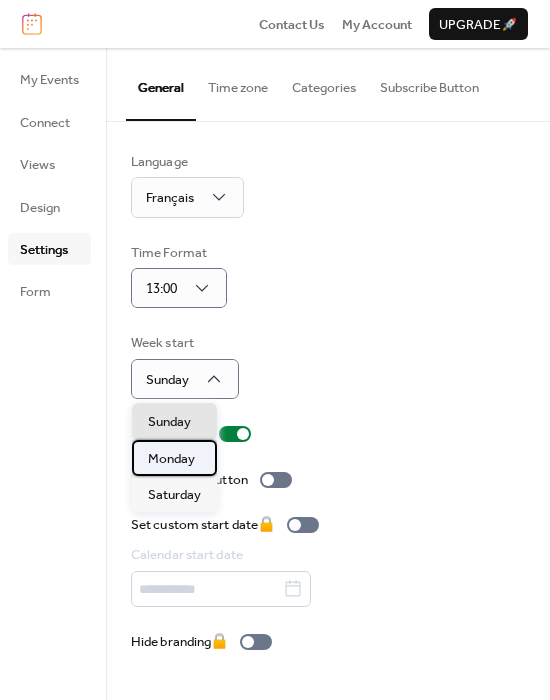 click on "Monday" at bounding box center [171, 459] 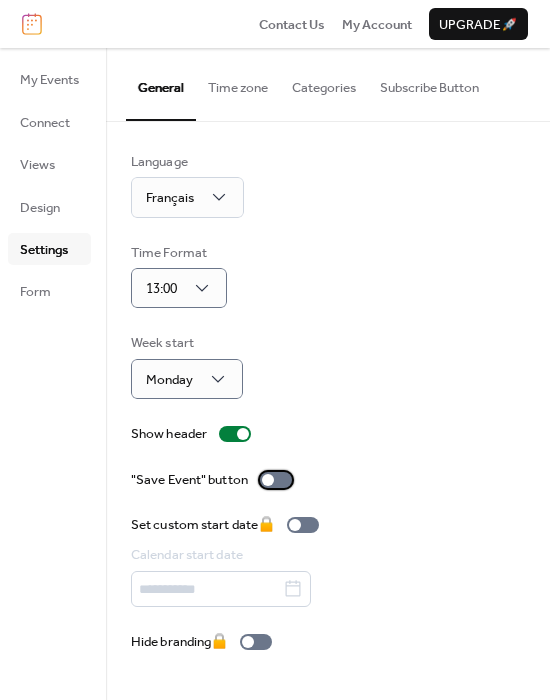 click at bounding box center [276, 480] 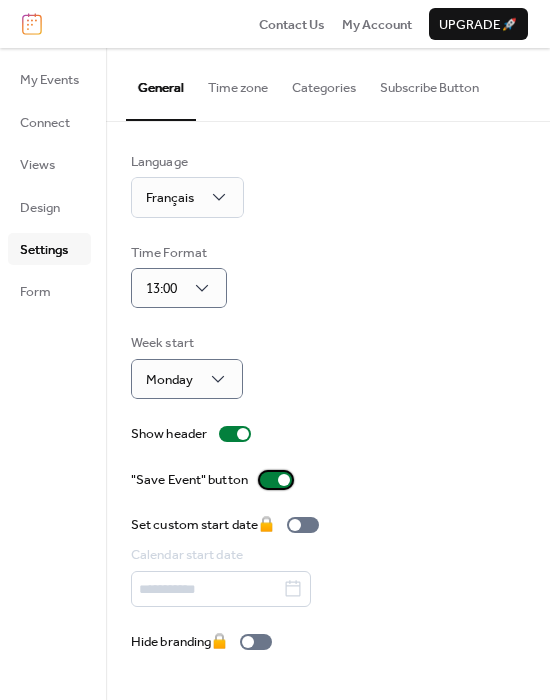 click at bounding box center [284, 480] 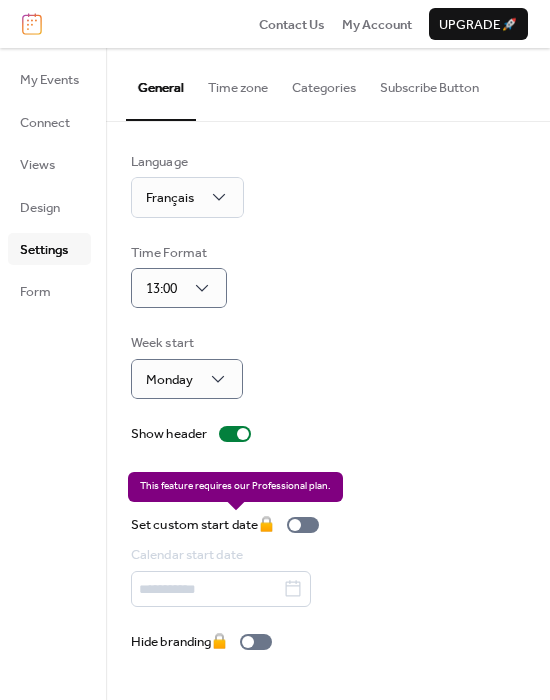 click on "Set custom start date  🔒 Calendar start date" at bounding box center [229, 561] 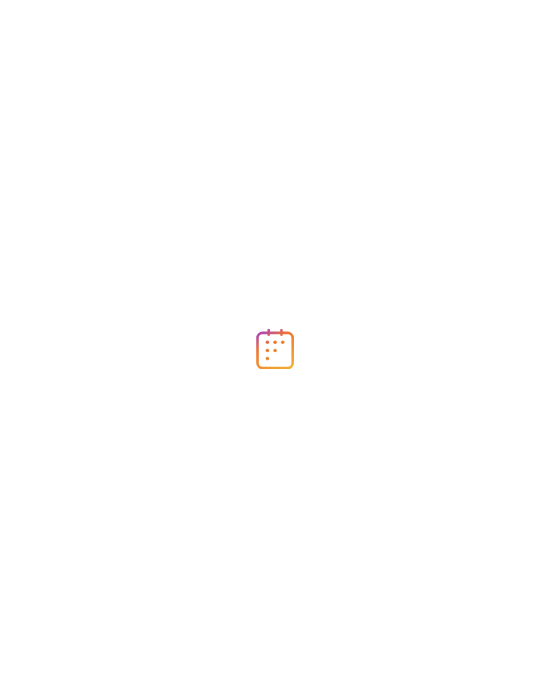 scroll, scrollTop: 0, scrollLeft: 0, axis: both 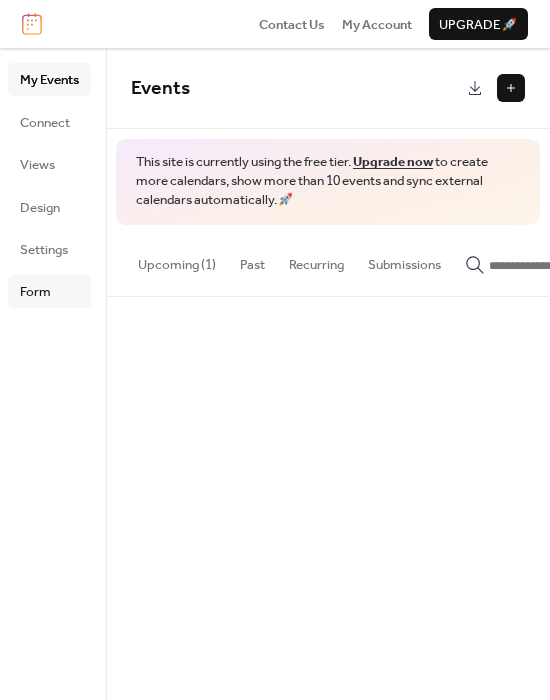 click on "Form" at bounding box center [35, 292] 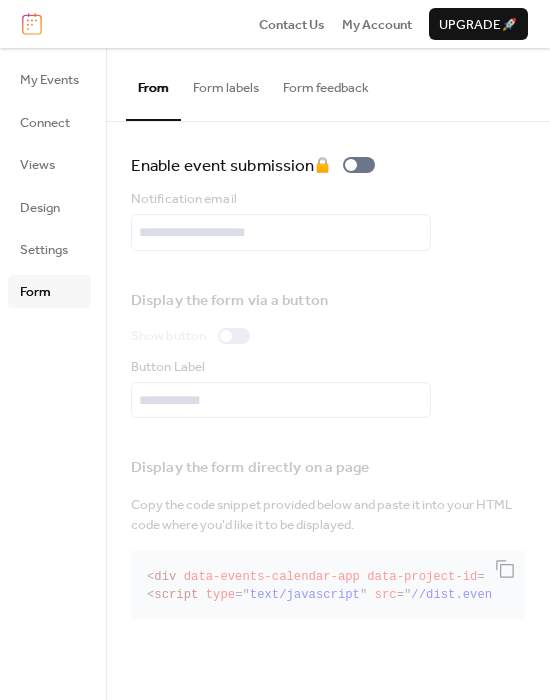 click on "Form labels" at bounding box center (226, 83) 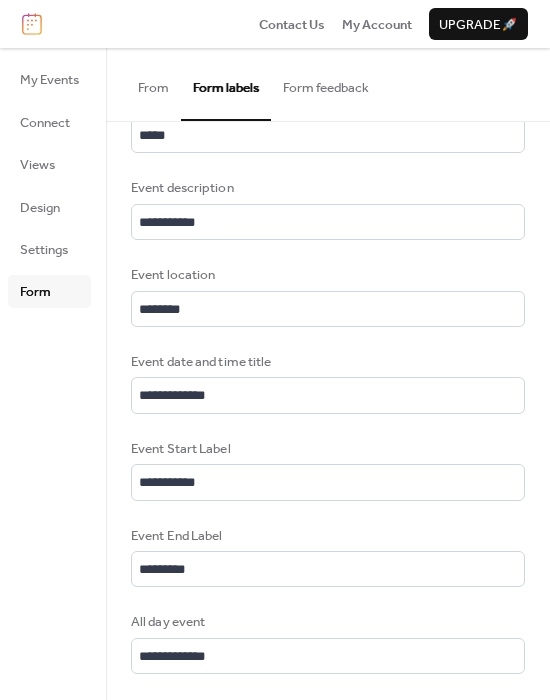 scroll, scrollTop: 600, scrollLeft: 0, axis: vertical 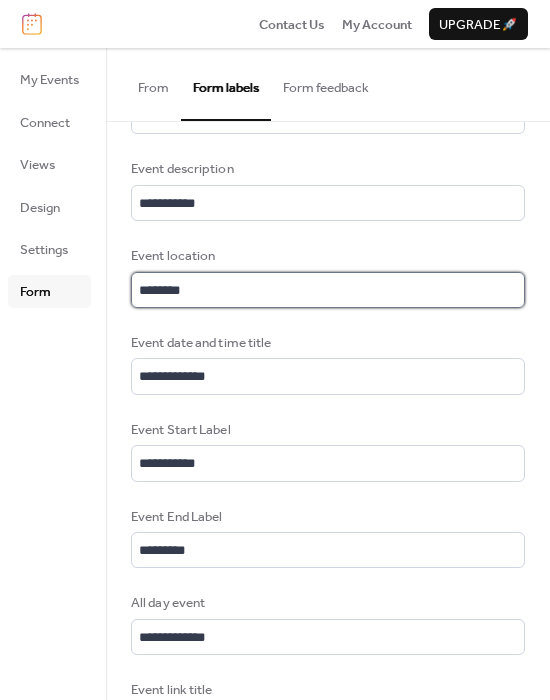 click on "********" at bounding box center (328, 290) 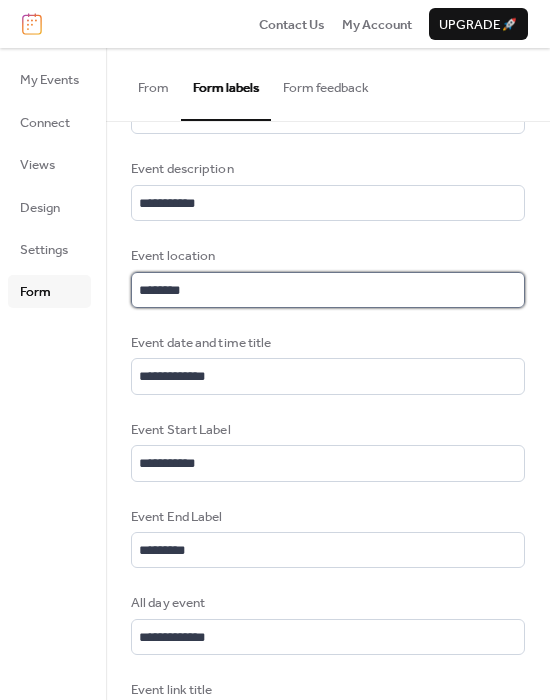 click on "********" at bounding box center (328, 290) 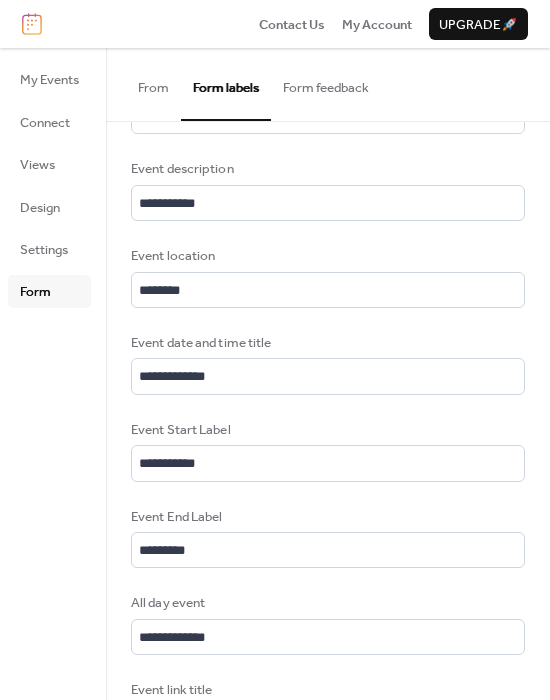 click on "Form feedback" at bounding box center [326, 83] 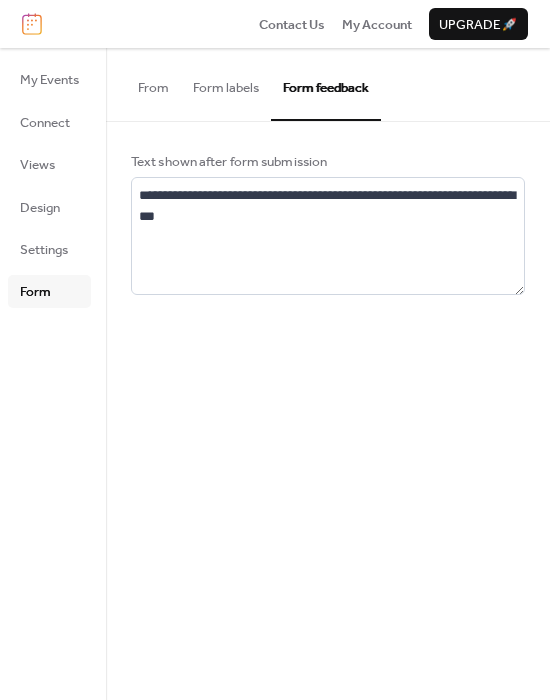click on "Form labels" at bounding box center [226, 83] 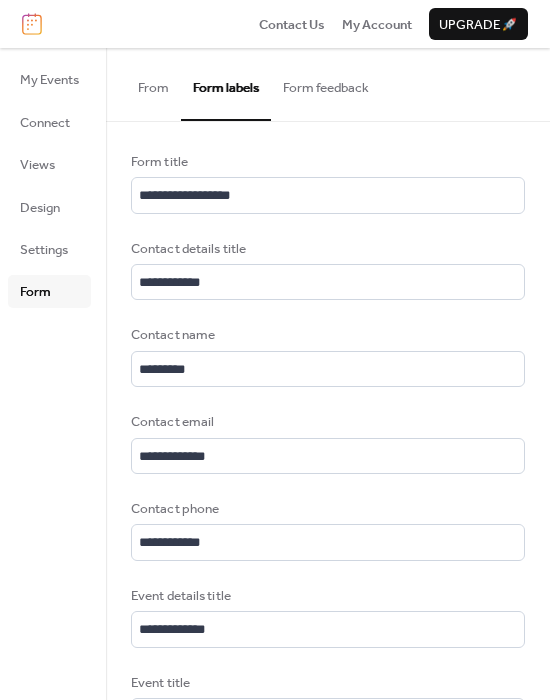 click on "From" at bounding box center [153, 83] 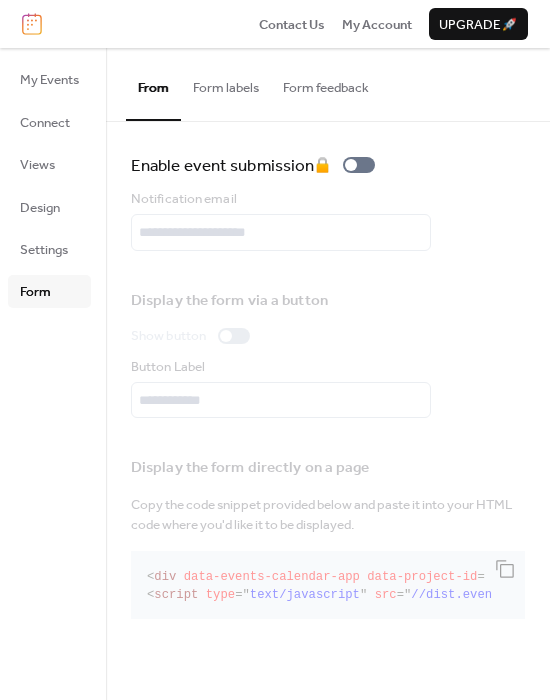 click on "Form labels" at bounding box center (226, 83) 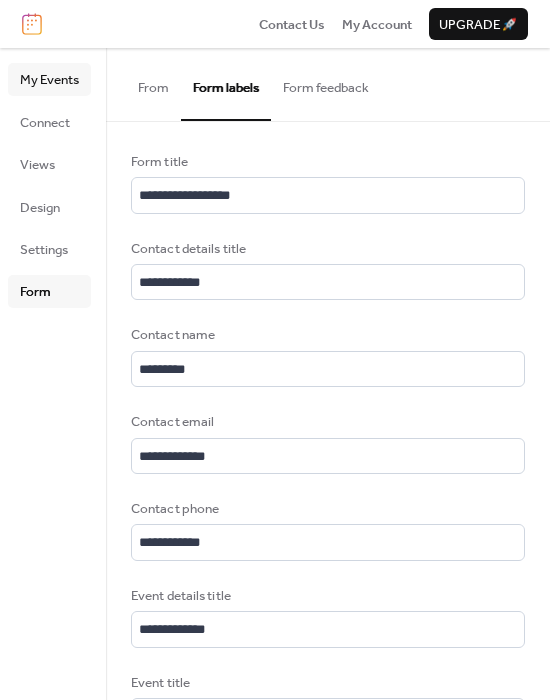 click on "My Events" at bounding box center [49, 80] 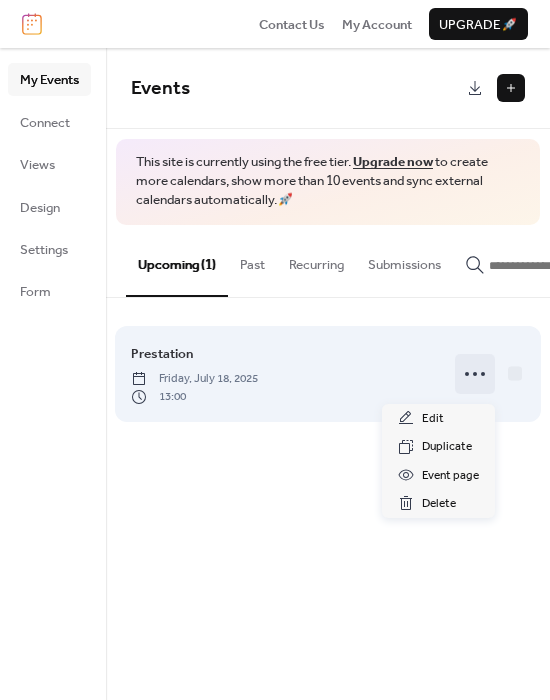 click 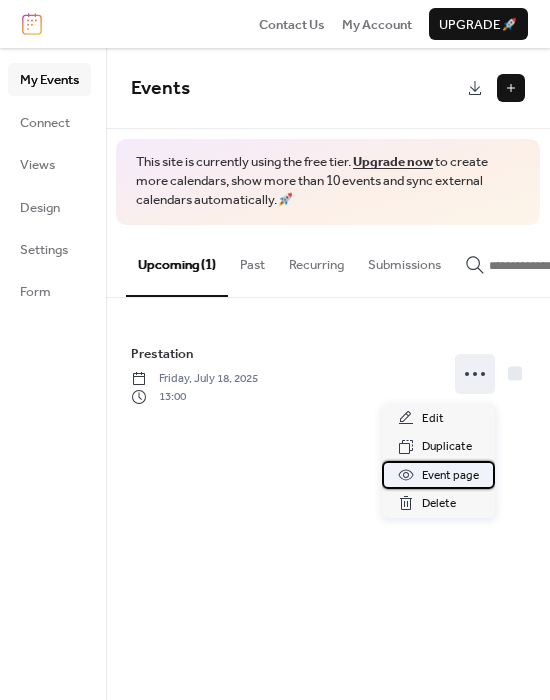 click on "Event page" at bounding box center [450, 476] 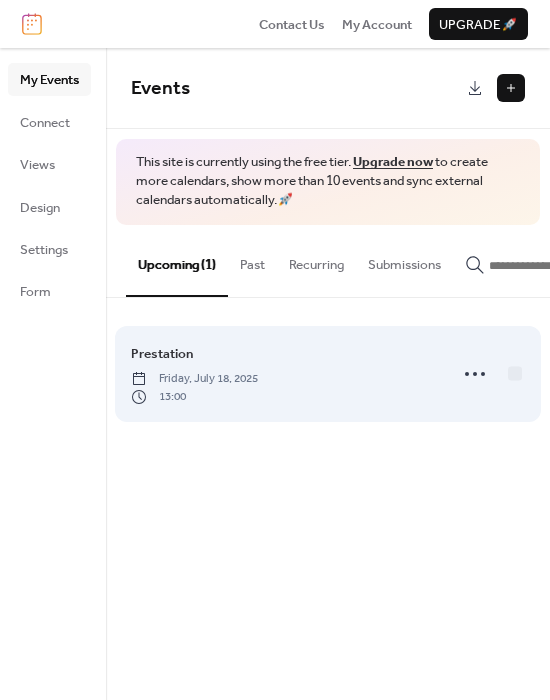 click on "Prestation Friday, July 18, 2025 13:00" at bounding box center (283, 374) 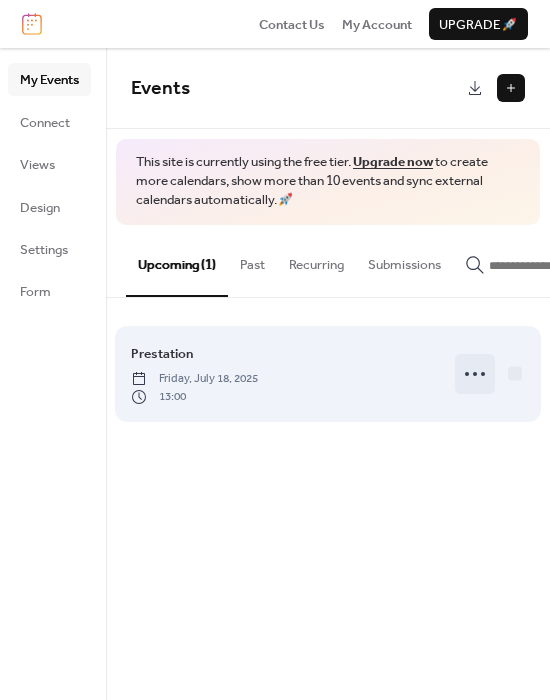 click 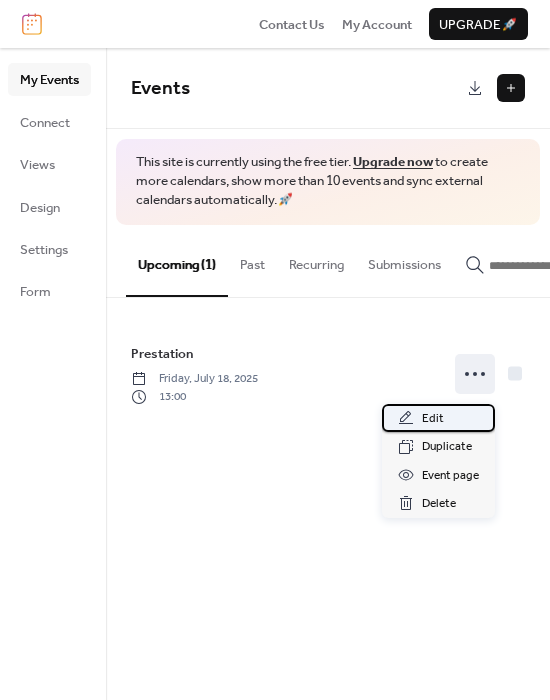 click on "Edit" at bounding box center (438, 418) 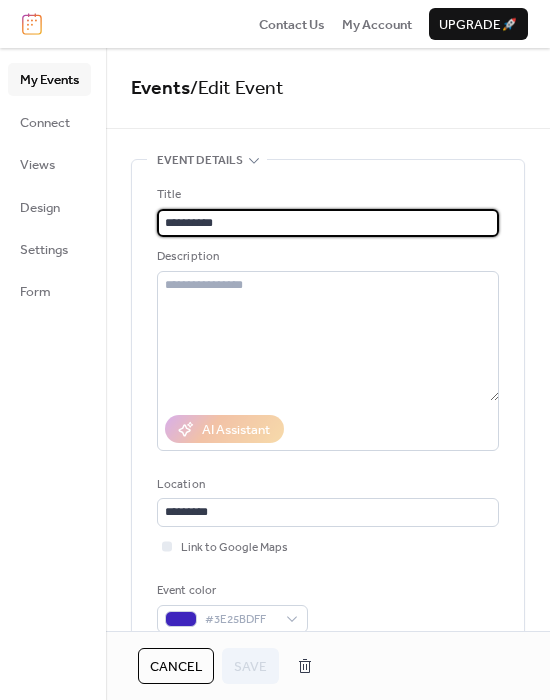 scroll, scrollTop: 1, scrollLeft: 0, axis: vertical 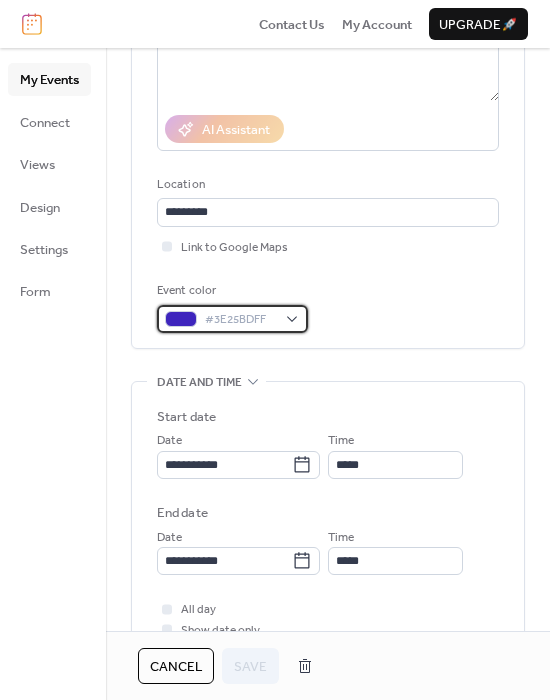 click on "#3E25BDFF" at bounding box center (232, 319) 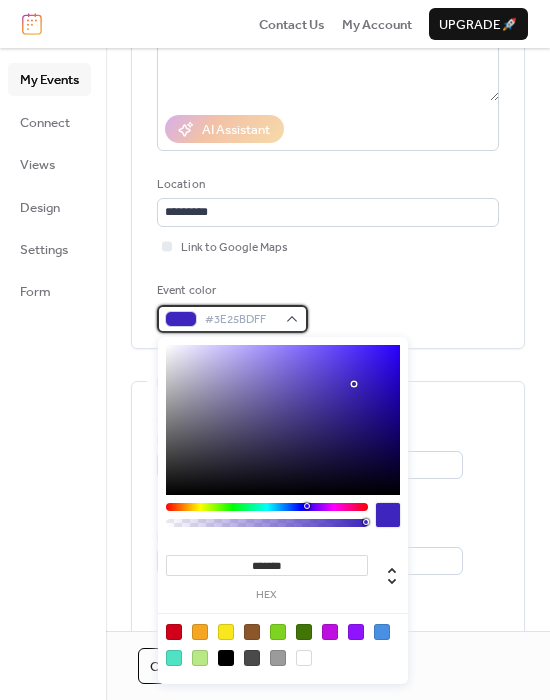 scroll, scrollTop: 0, scrollLeft: 0, axis: both 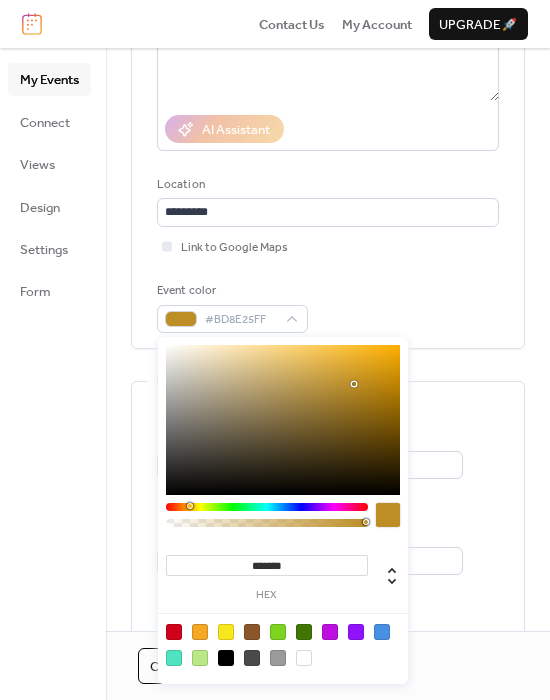 drag, startPoint x: 189, startPoint y: 505, endPoint x: 25, endPoint y: 513, distance: 164.195 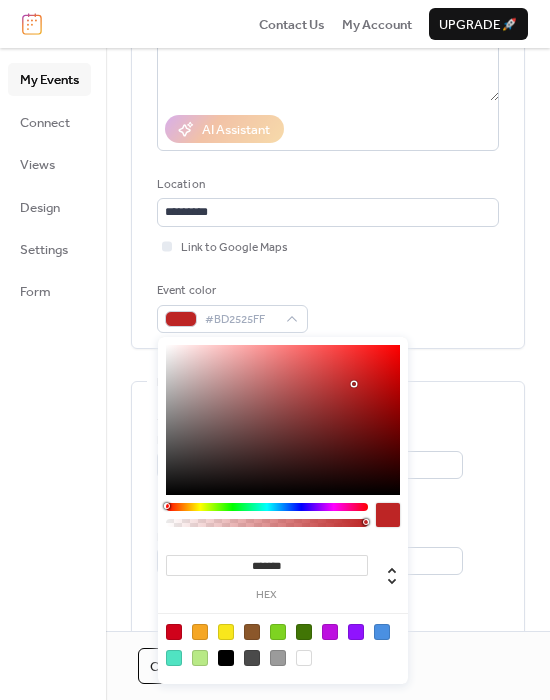 type on "*******" 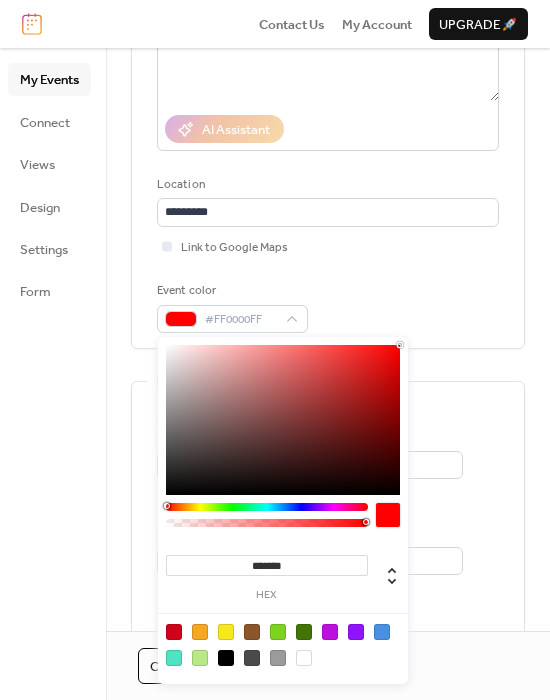 click on "Event color #FF0000FF" at bounding box center [328, 307] 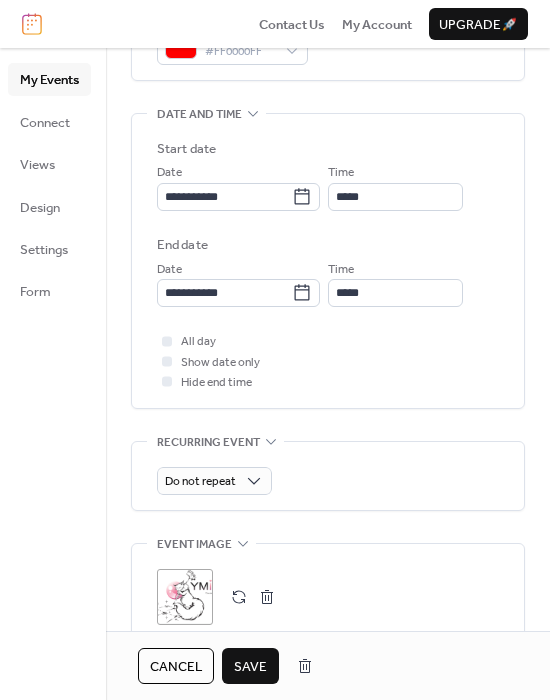 scroll, scrollTop: 600, scrollLeft: 0, axis: vertical 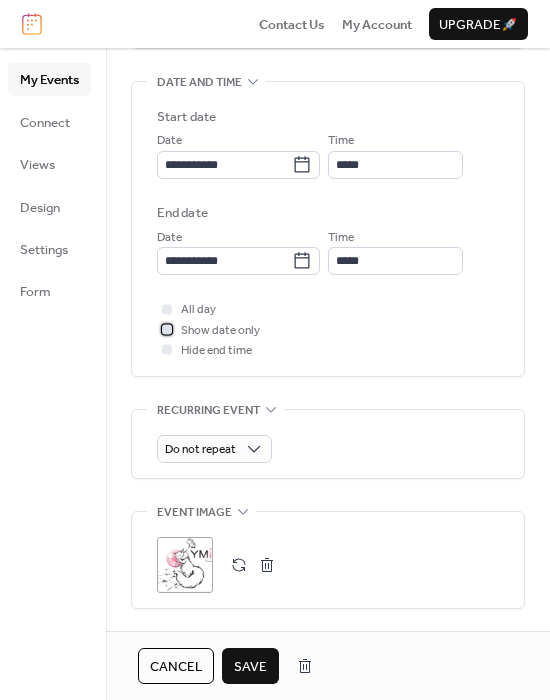 click on "Show date only" at bounding box center [220, 331] 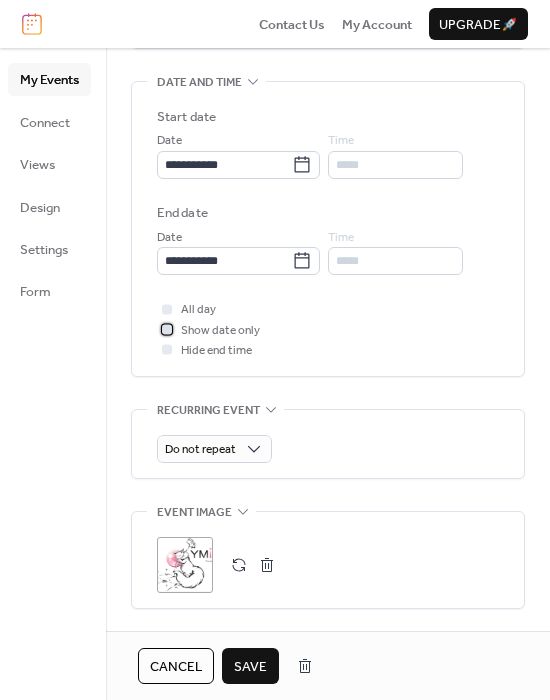 click on "Show date only" at bounding box center (220, 331) 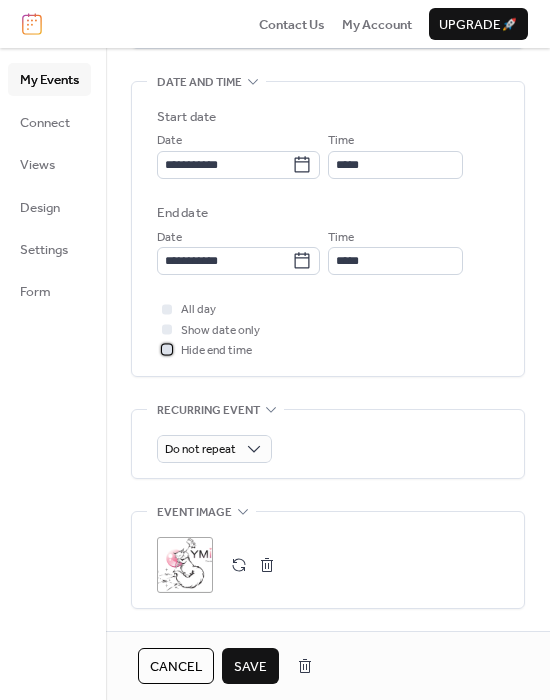 click on "Hide end time" at bounding box center (216, 351) 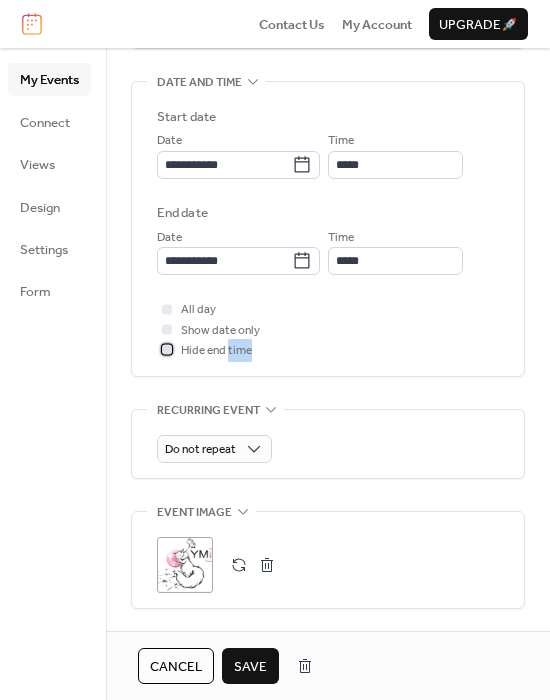 click on "Hide end time" at bounding box center [216, 351] 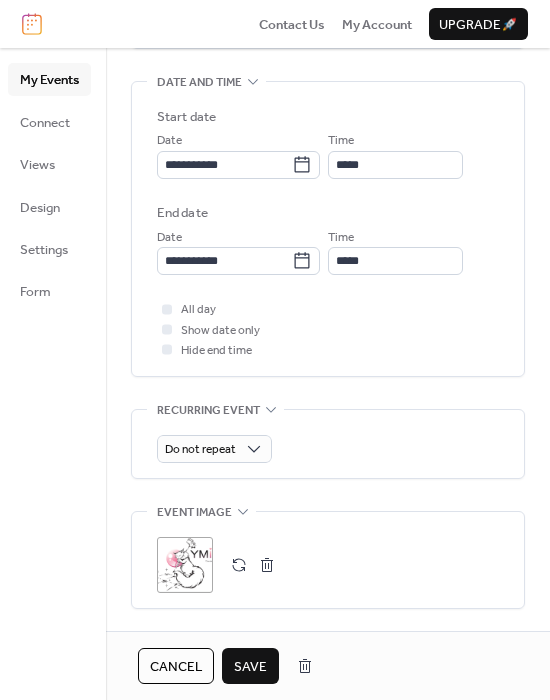click on "**********" at bounding box center (328, 229) 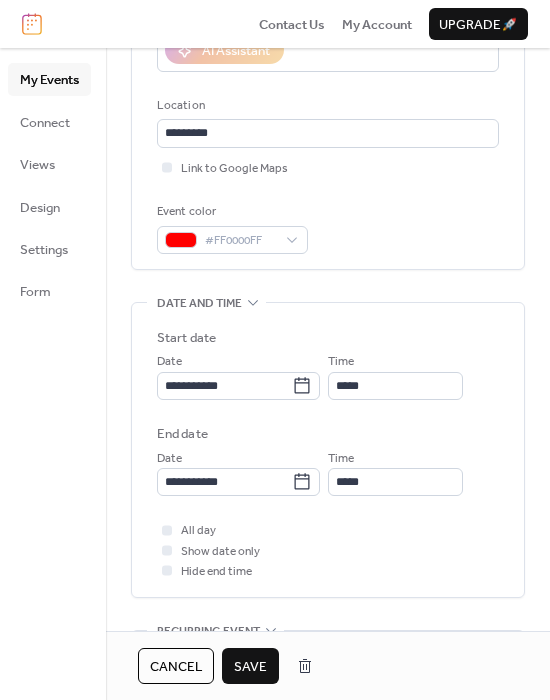 scroll, scrollTop: 300, scrollLeft: 0, axis: vertical 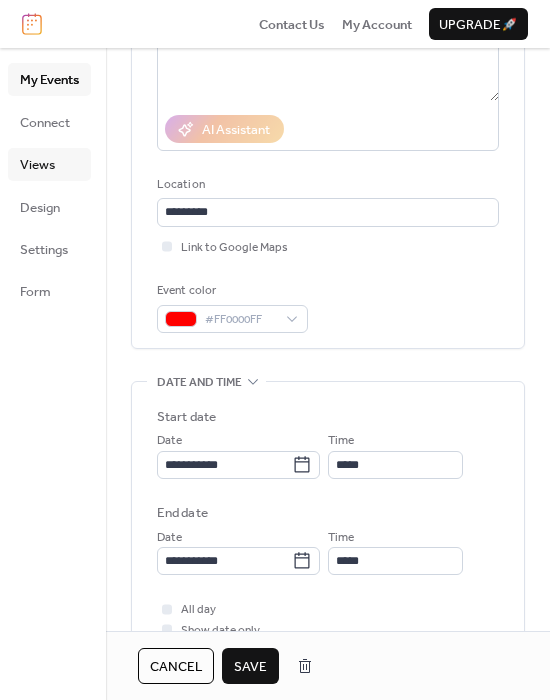 click on "Views" at bounding box center (49, 164) 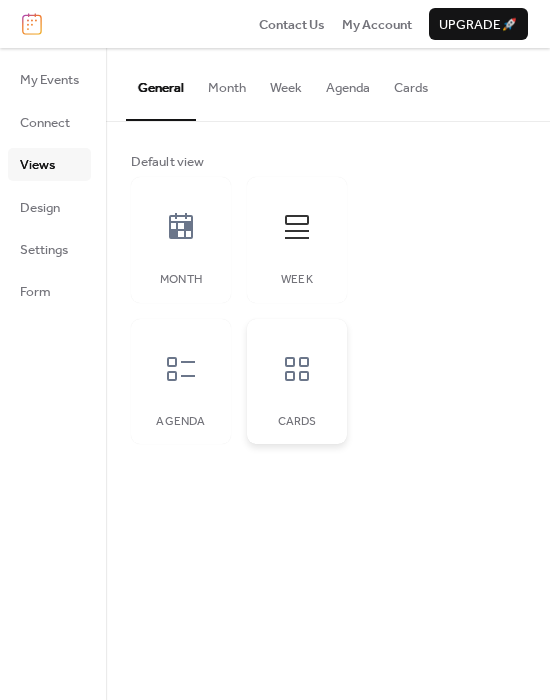 click at bounding box center (297, 369) 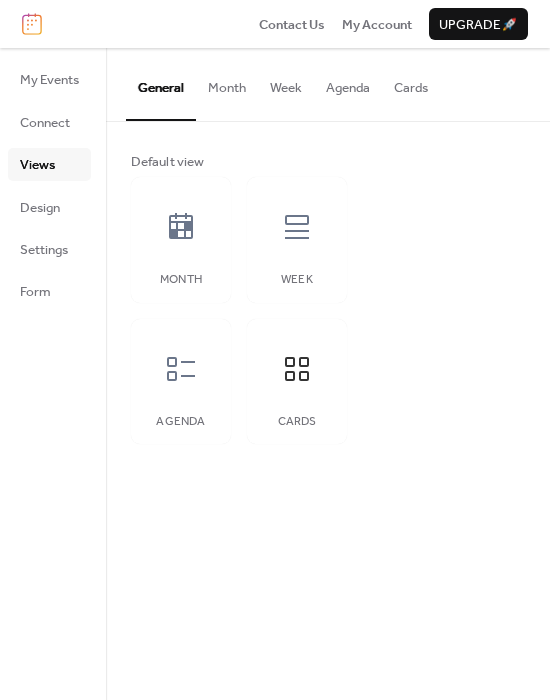 click on "Month Week Agenda Cards" at bounding box center [239, 310] 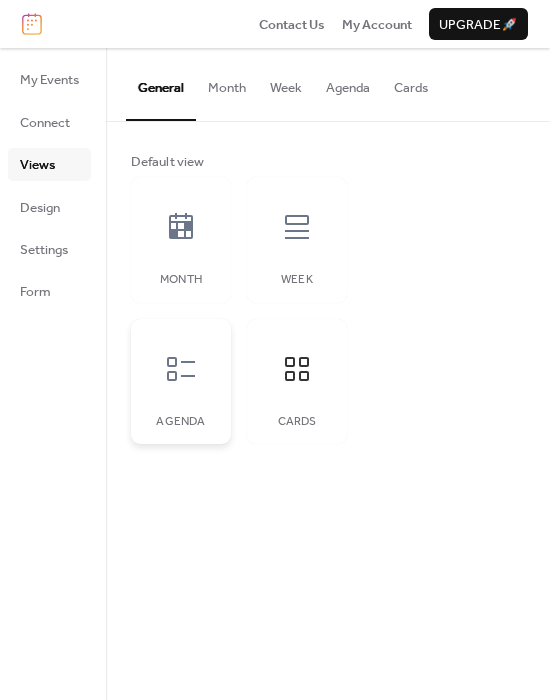 click on "Agenda" at bounding box center [181, 382] 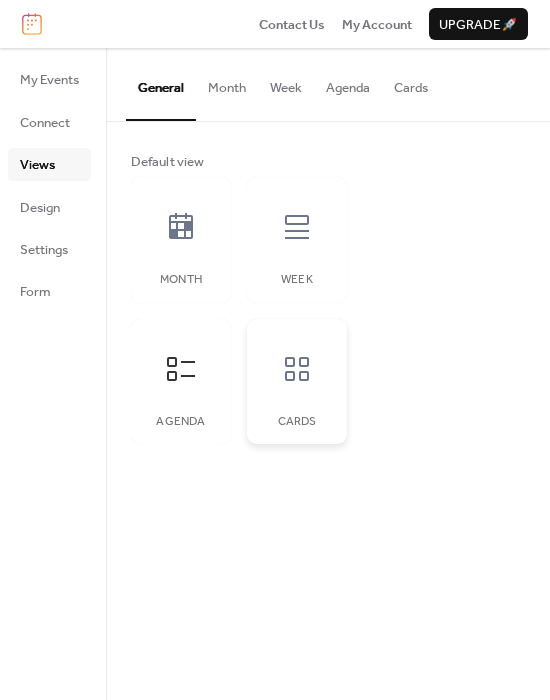click at bounding box center [297, 369] 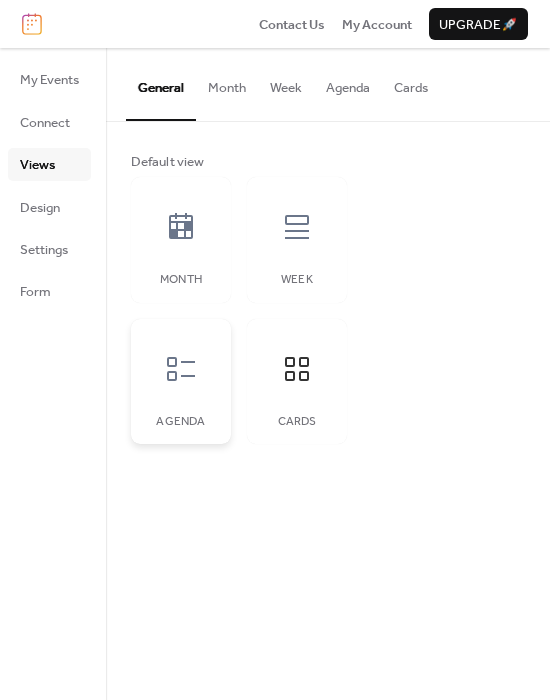 click on "Agenda" at bounding box center [181, 382] 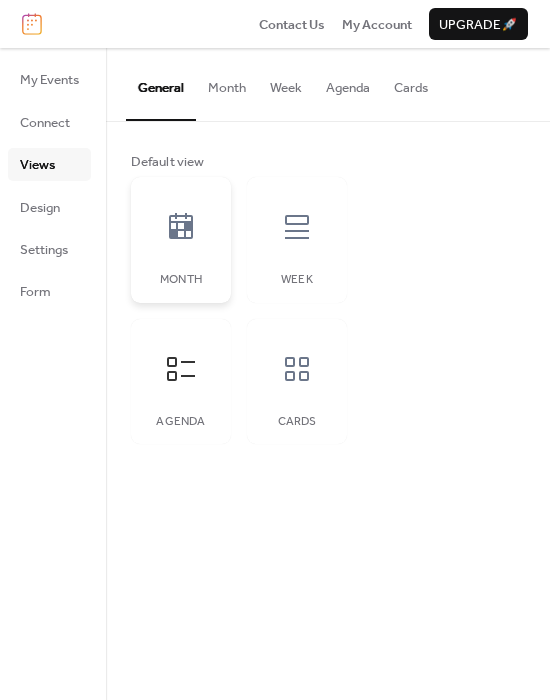 click at bounding box center [181, 227] 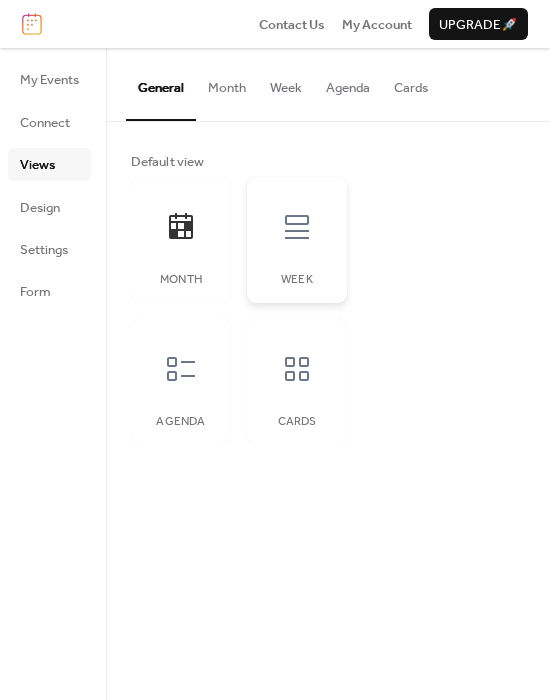 click at bounding box center [297, 227] 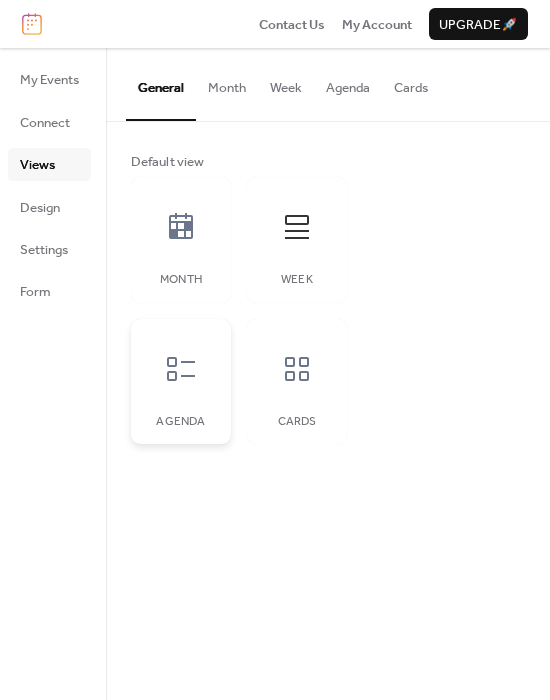 click 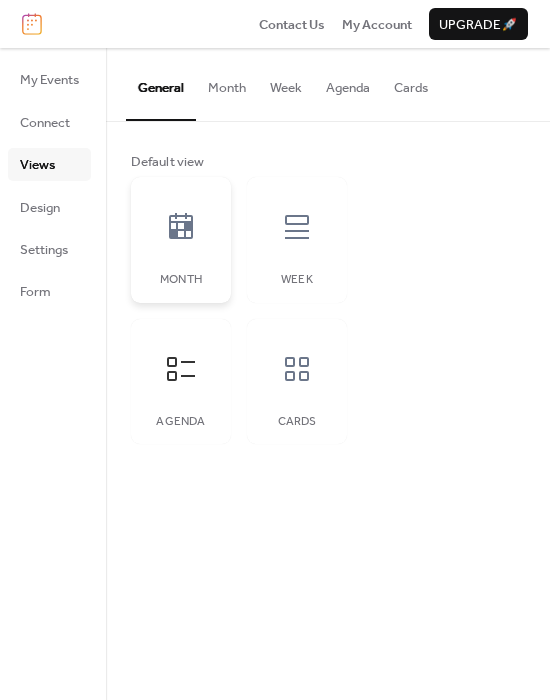 click on "Month" at bounding box center [181, 280] 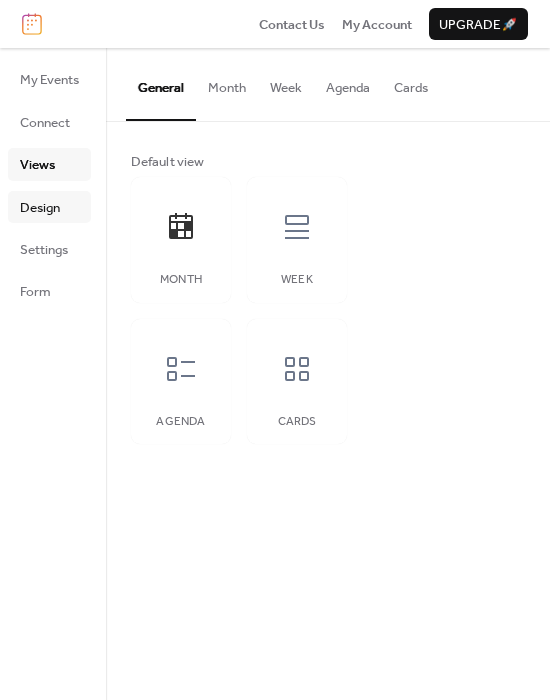 click on "Design" at bounding box center (40, 208) 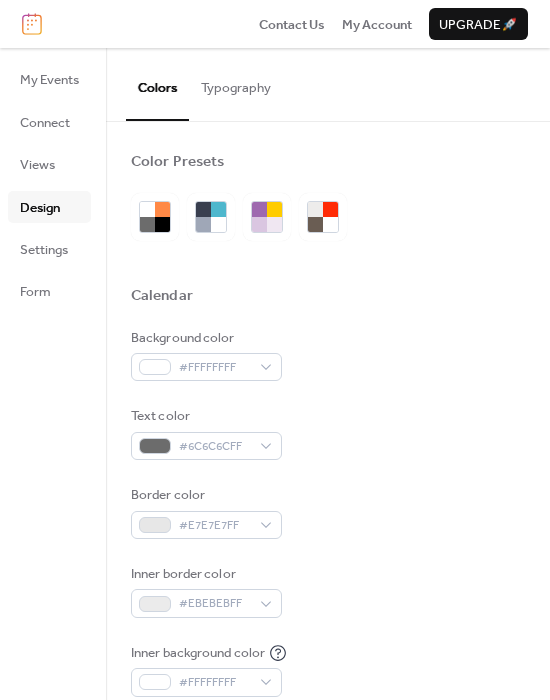 click on "Typography" at bounding box center [236, 83] 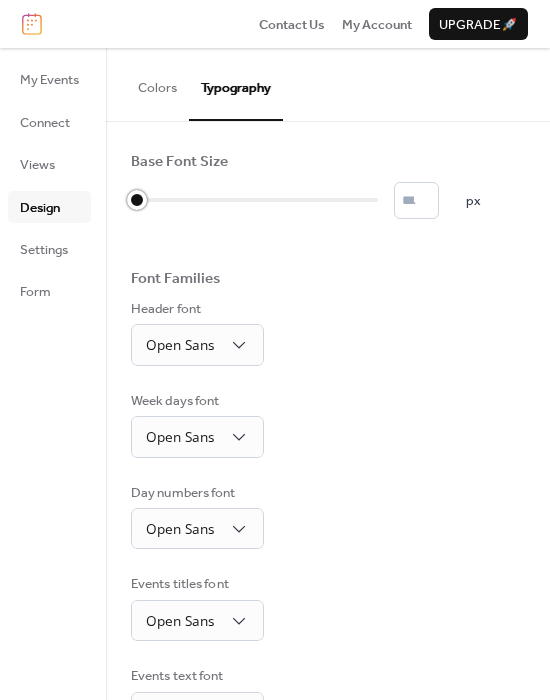 type on "*" 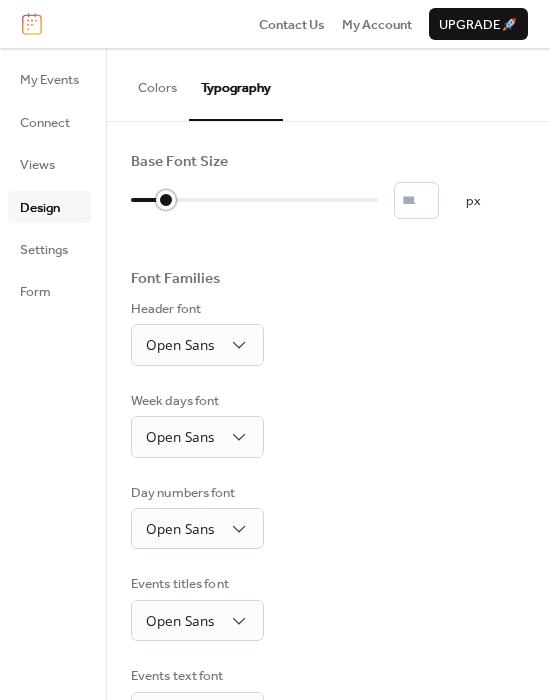 drag, startPoint x: 145, startPoint y: 201, endPoint x: 159, endPoint y: 202, distance: 14.035668 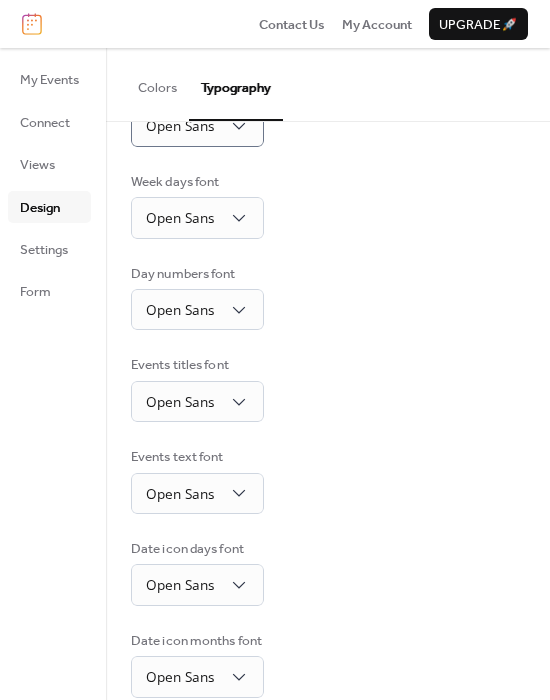 scroll, scrollTop: 247, scrollLeft: 0, axis: vertical 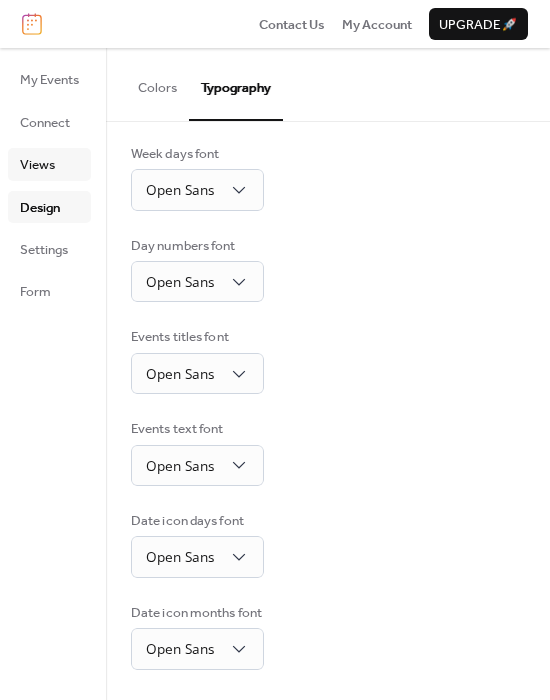 click on "Views" at bounding box center (49, 164) 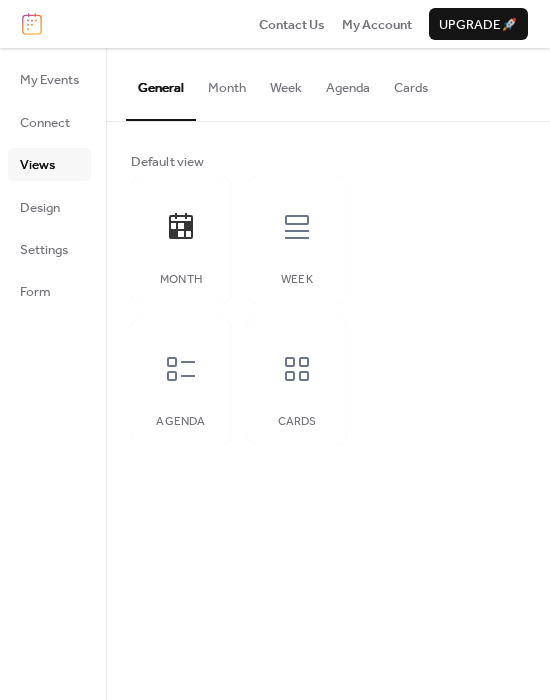 click on "Month" at bounding box center [227, 83] 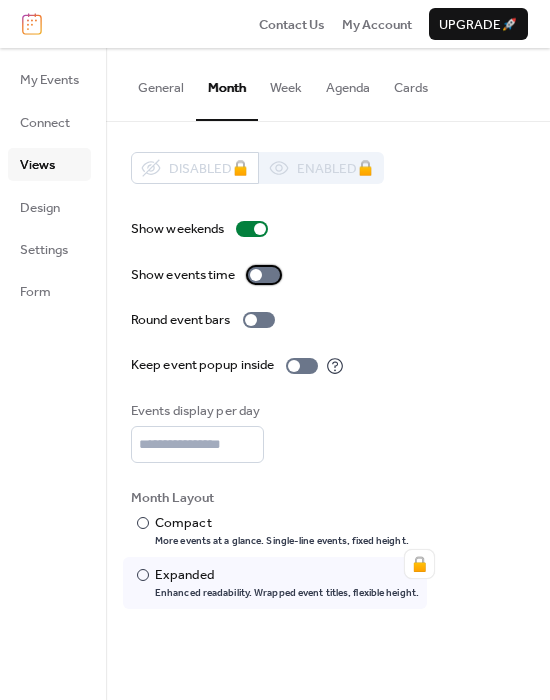 click at bounding box center (264, 275) 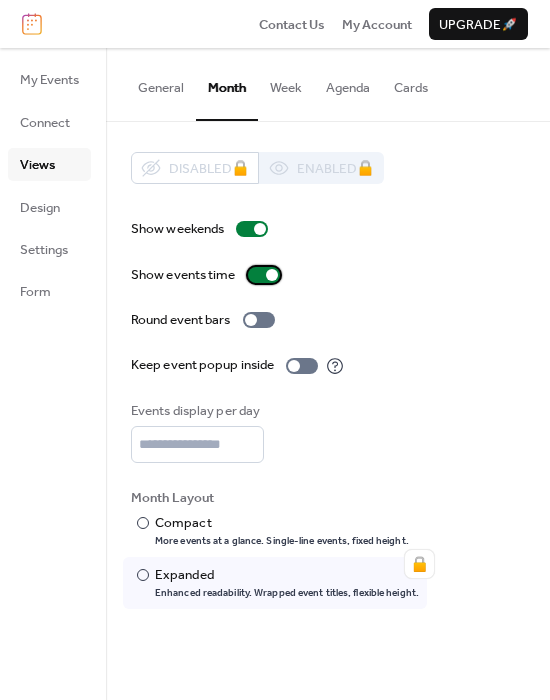 click at bounding box center (264, 275) 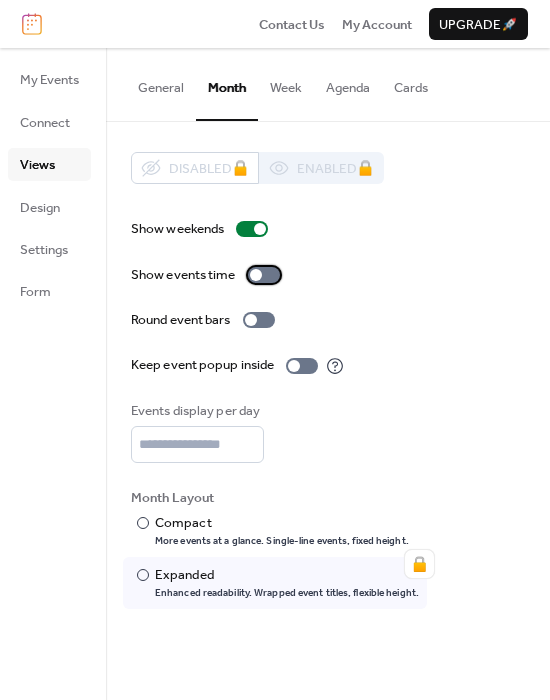 click at bounding box center (264, 275) 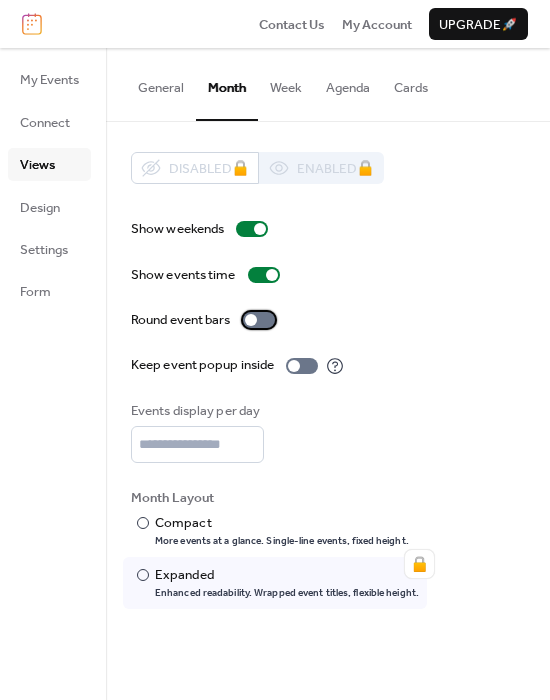 click at bounding box center [259, 320] 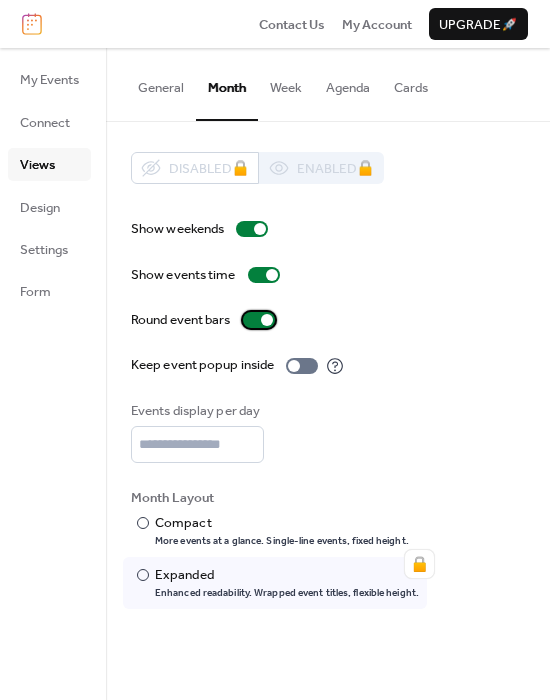 click at bounding box center (267, 320) 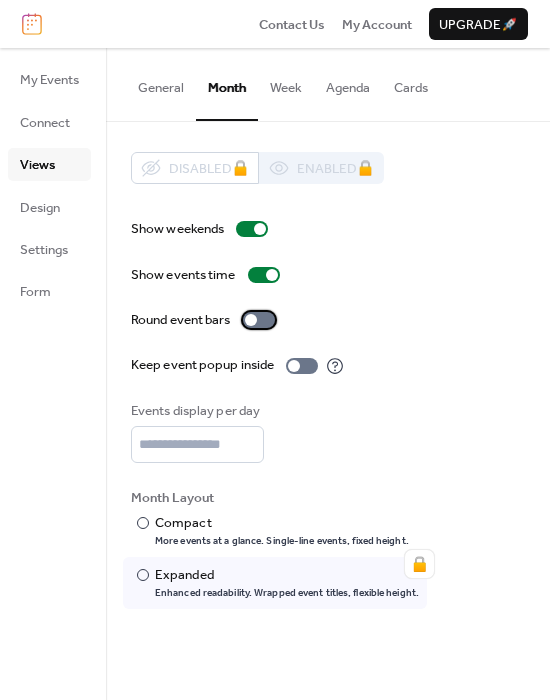 click at bounding box center [259, 320] 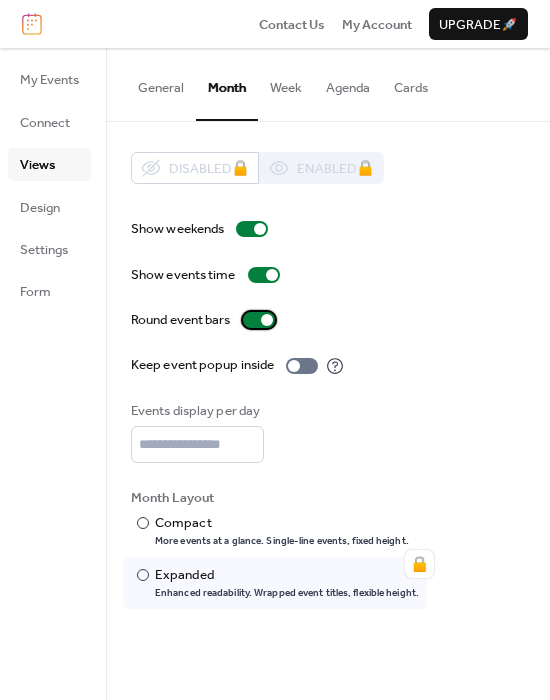 click on "Round event bars" at bounding box center [181, 320] 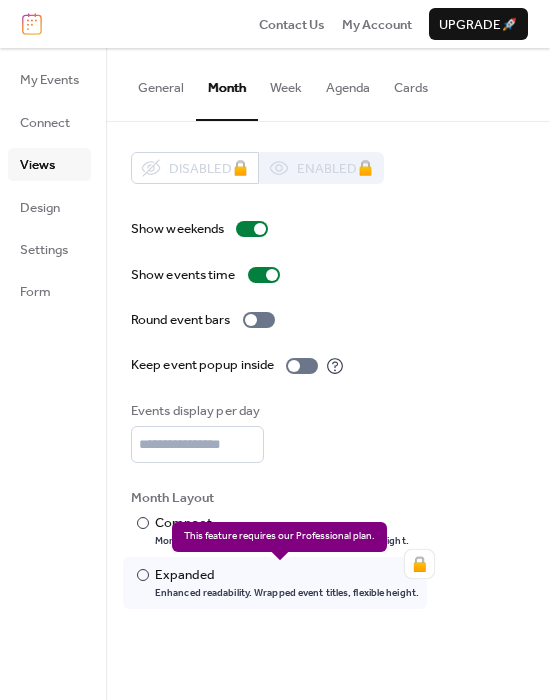 click on "🔒 ​ Expanded Enhanced readability. Wrapped event titles, flexible height." at bounding box center (275, 583) 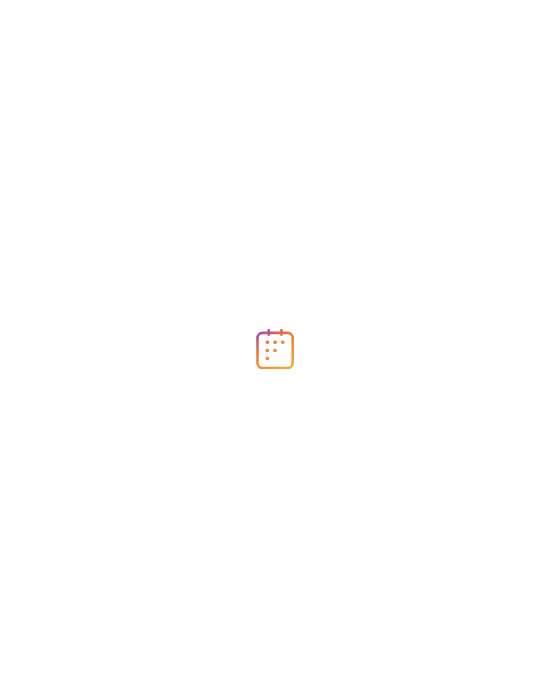 scroll, scrollTop: 0, scrollLeft: 0, axis: both 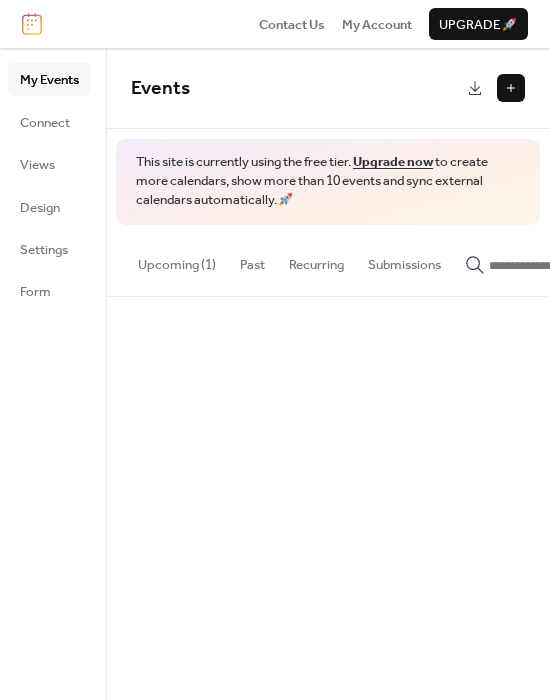click on "My Events Connect Views Design Settings Form" at bounding box center [49, 185] 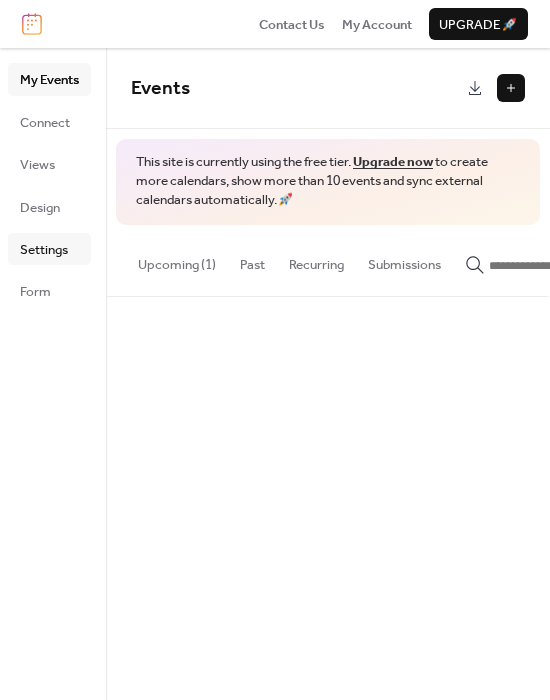 click on "Settings" at bounding box center (49, 249) 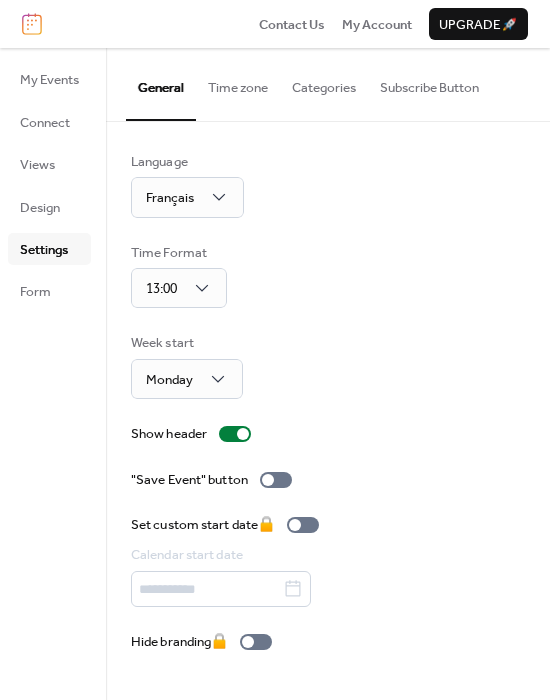 click on "Time zone" at bounding box center [238, 83] 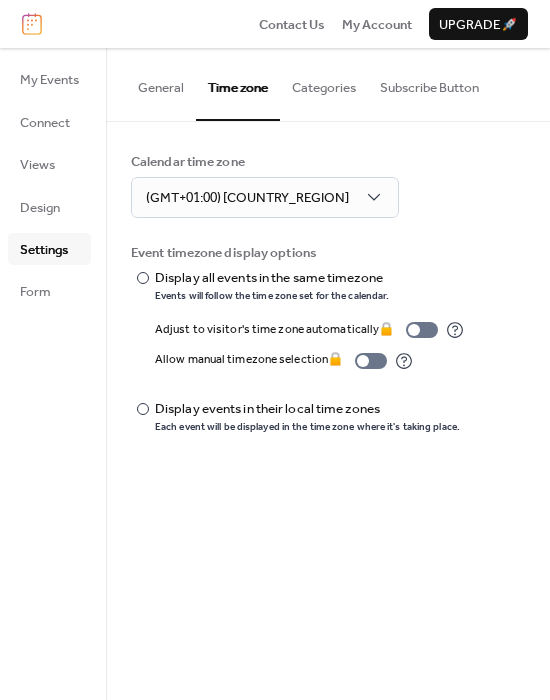 click on "Calendar time zone (GMT+01:00) [COUNTRY_REGION]" at bounding box center (328, 185) 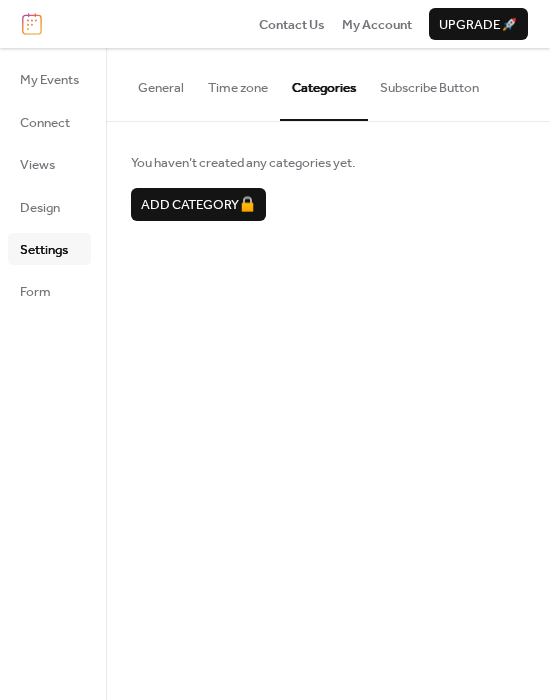 click on "Subscribe Button" at bounding box center (429, 83) 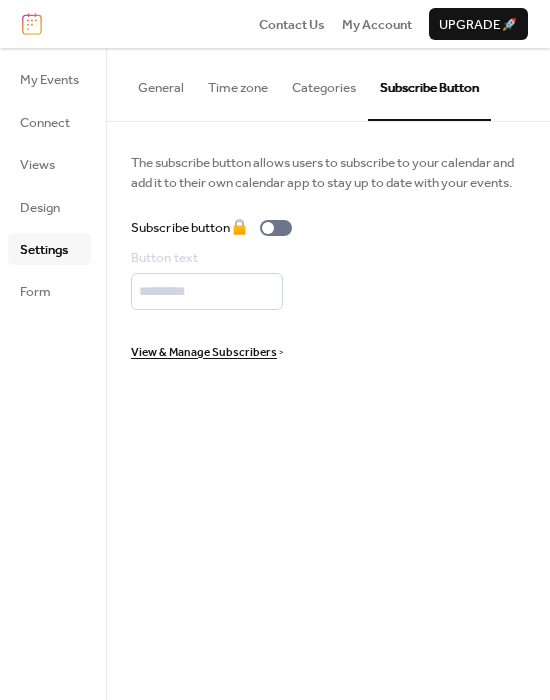 click on "General" at bounding box center (161, 83) 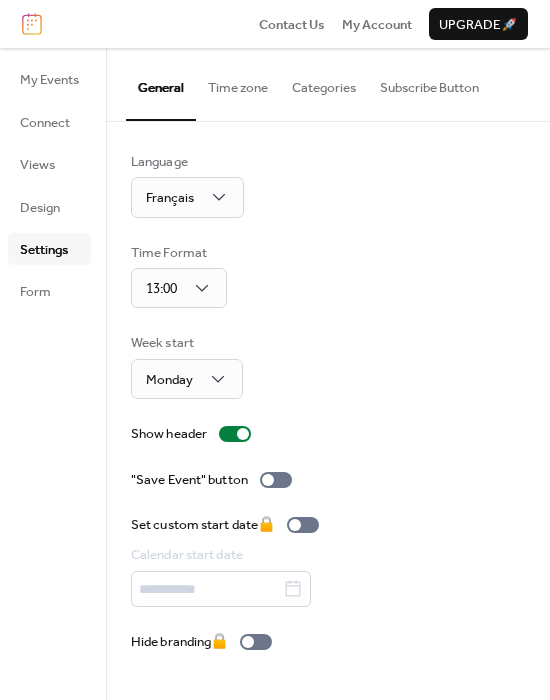 click on "My Events Connect Views Design Settings Form" at bounding box center [53, 374] 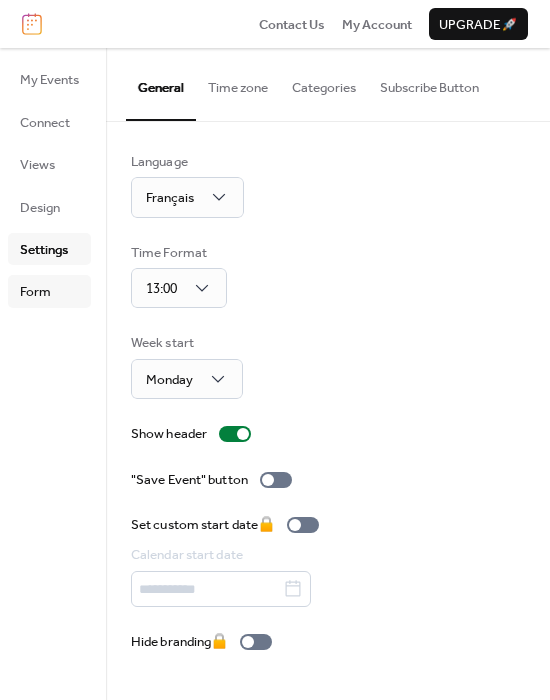 click on "Form" at bounding box center [49, 291] 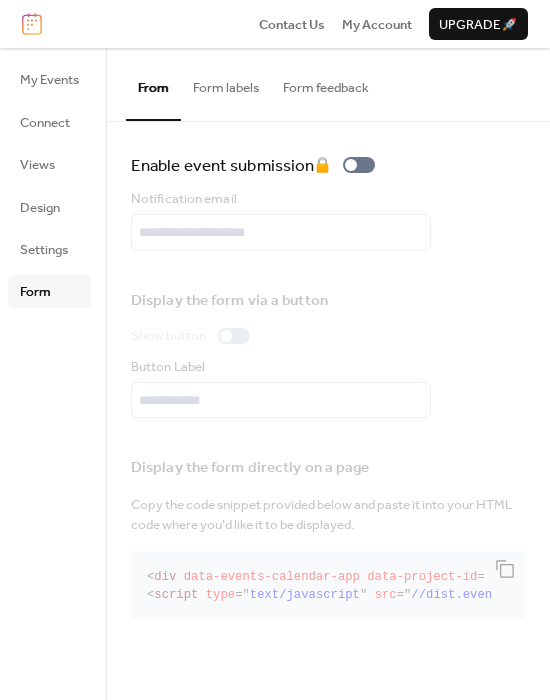 click on "Form labels" at bounding box center [226, 83] 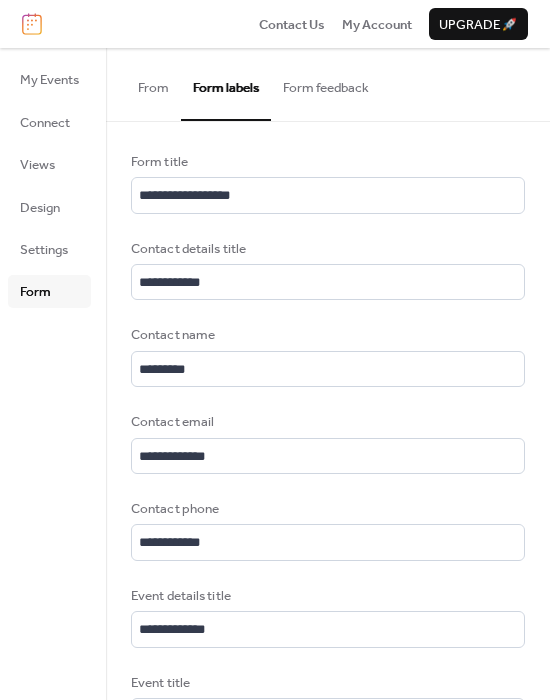 click on "Form feedback" at bounding box center [326, 83] 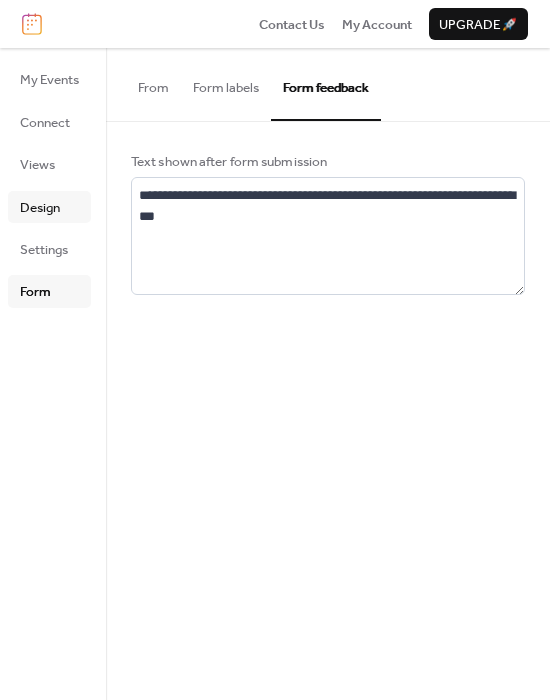click on "Design" at bounding box center (49, 207) 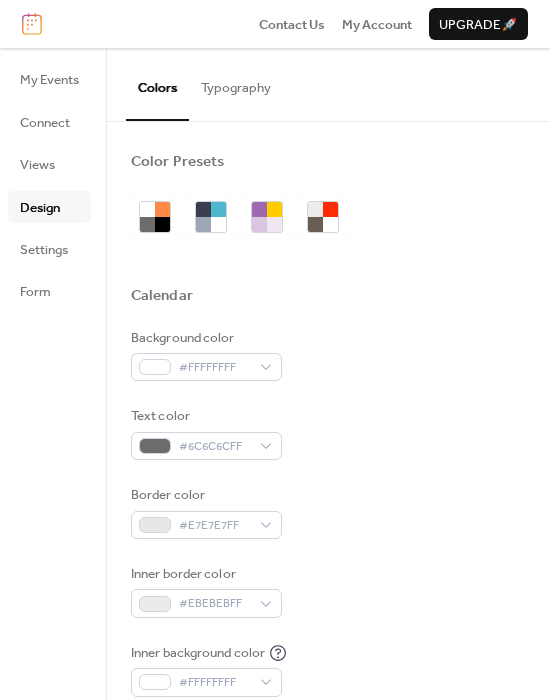 click on "Typography" at bounding box center (236, 83) 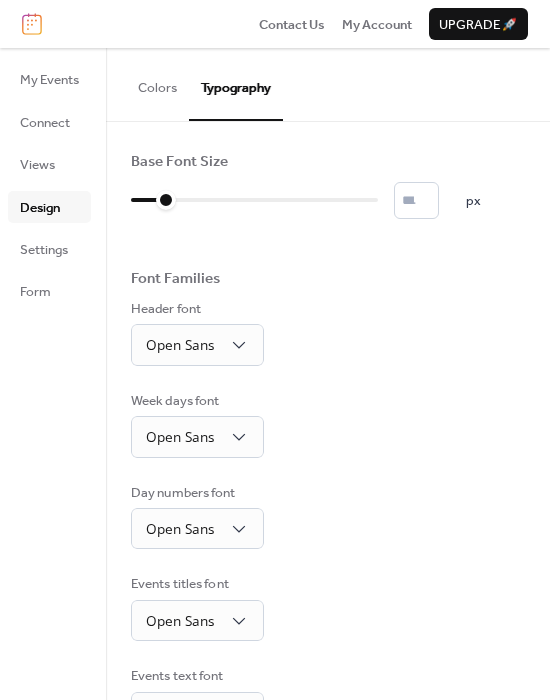 click on "My Events Connect Views Design Settings Form" at bounding box center (49, 185) 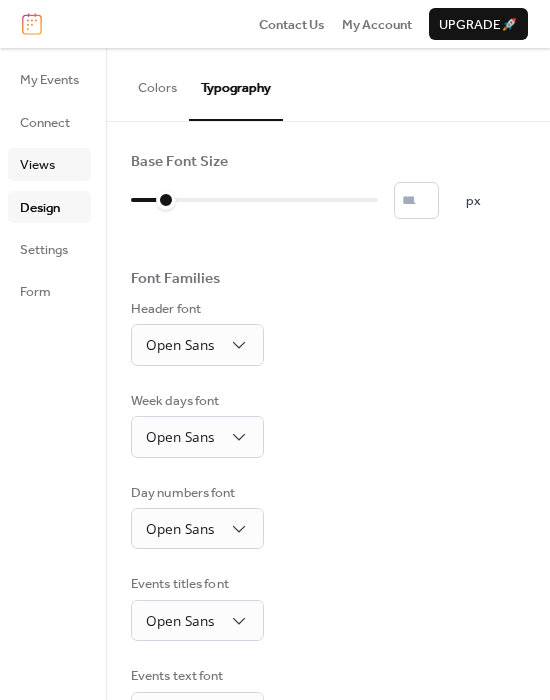 click on "Views" at bounding box center [49, 164] 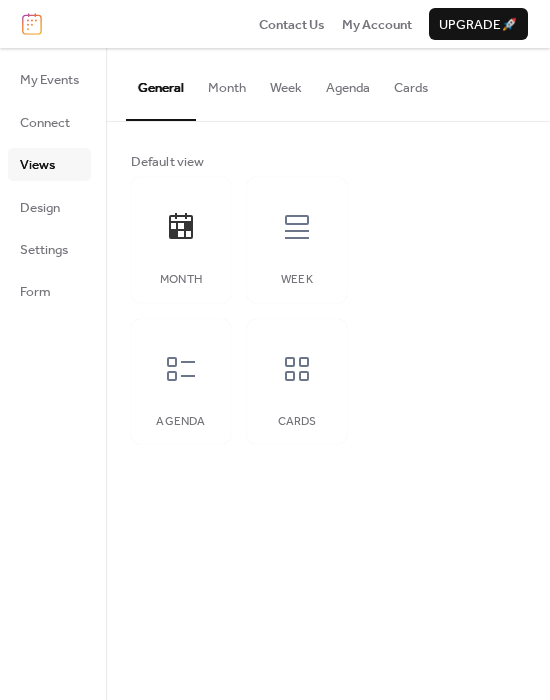 click on "Month" at bounding box center (227, 83) 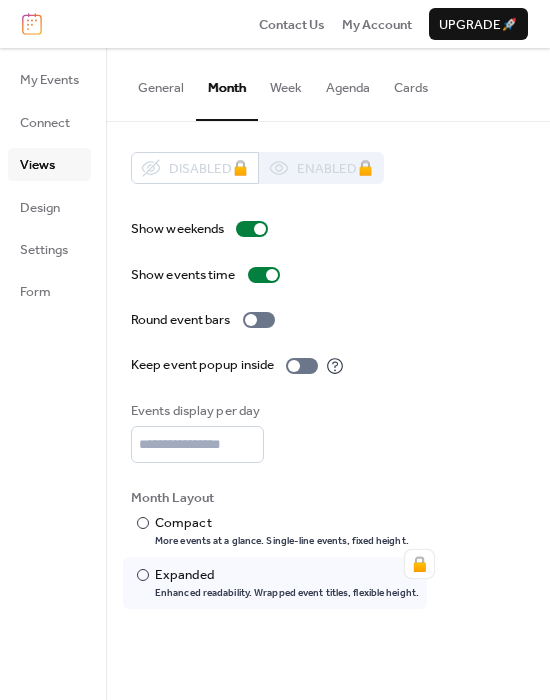 click on "Week" at bounding box center (286, 83) 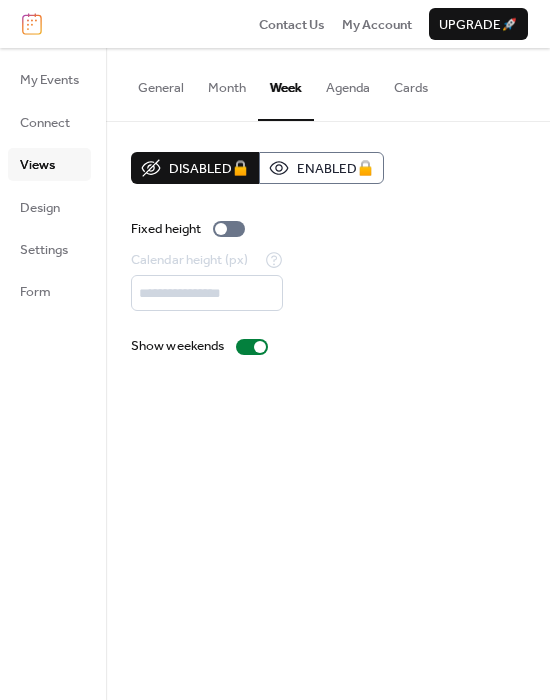 click on "Month" at bounding box center (227, 83) 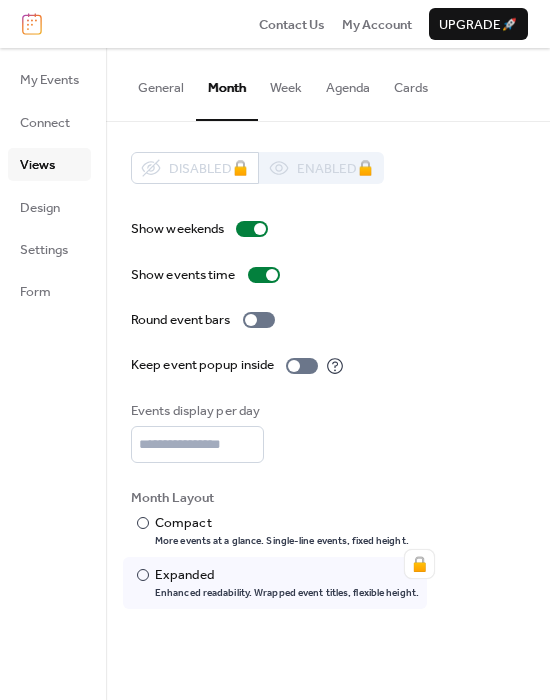 click on "Agenda" at bounding box center [348, 83] 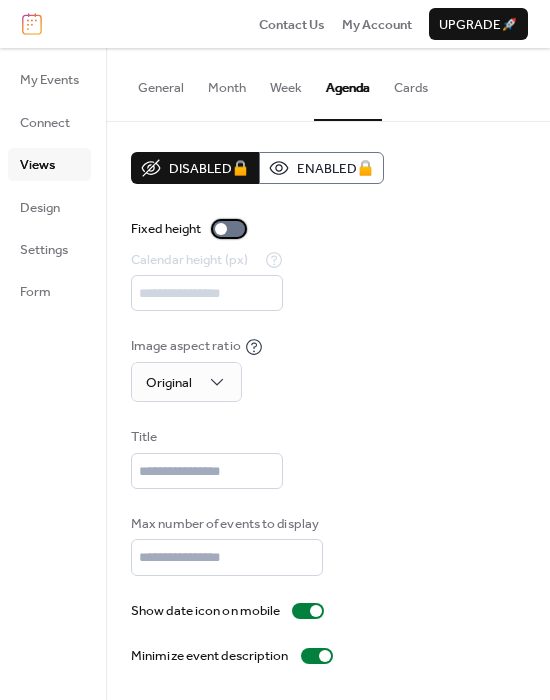 click at bounding box center [229, 229] 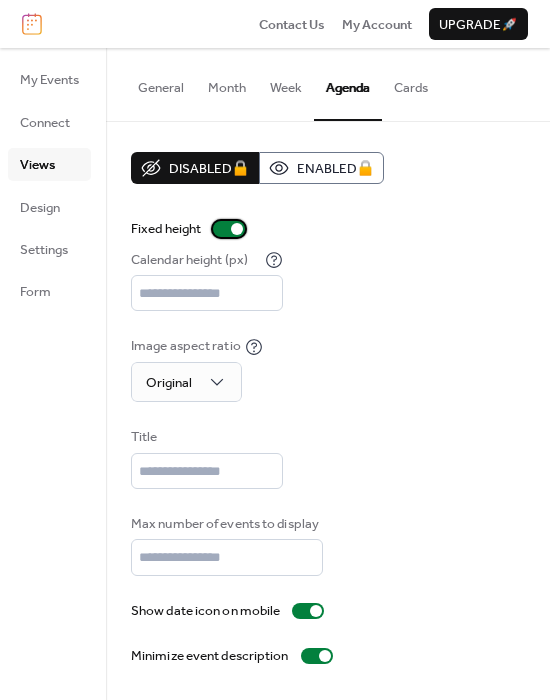 click at bounding box center [237, 229] 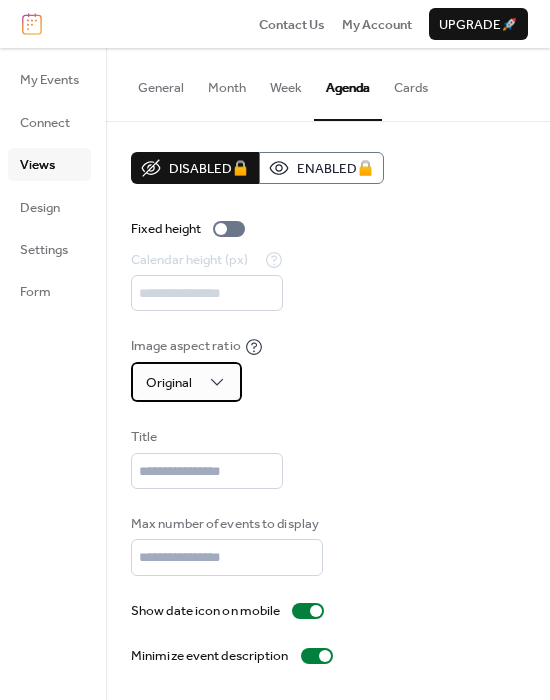 click on "Original" at bounding box center (186, 382) 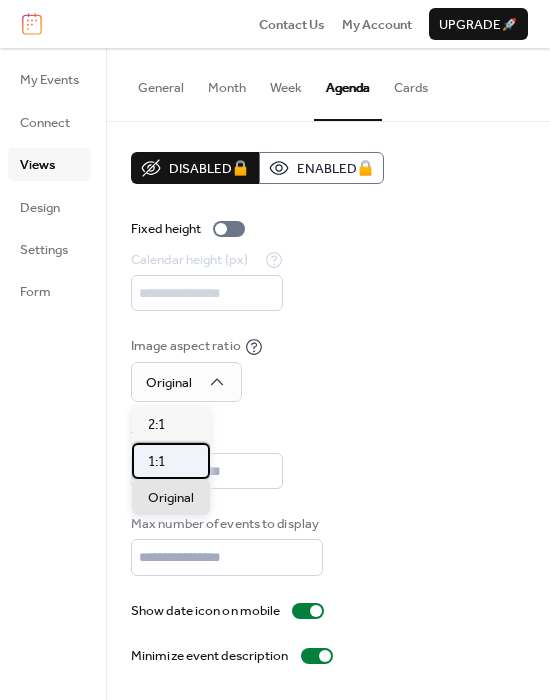 click on "1:1" at bounding box center [171, 461] 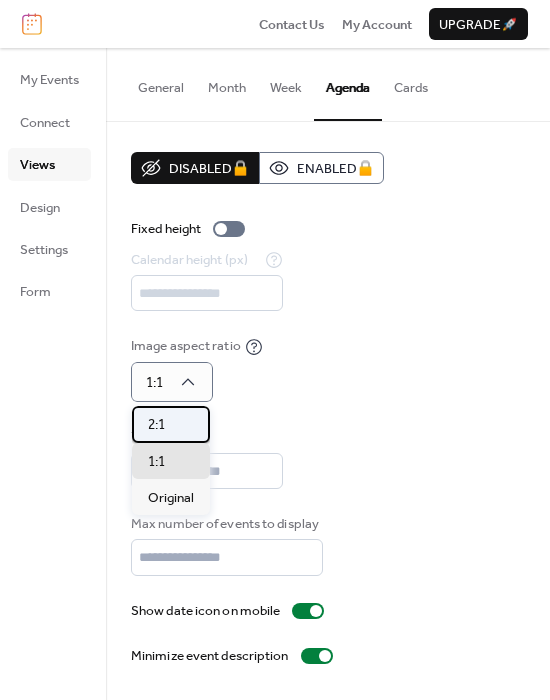 click on "2:1" at bounding box center [171, 424] 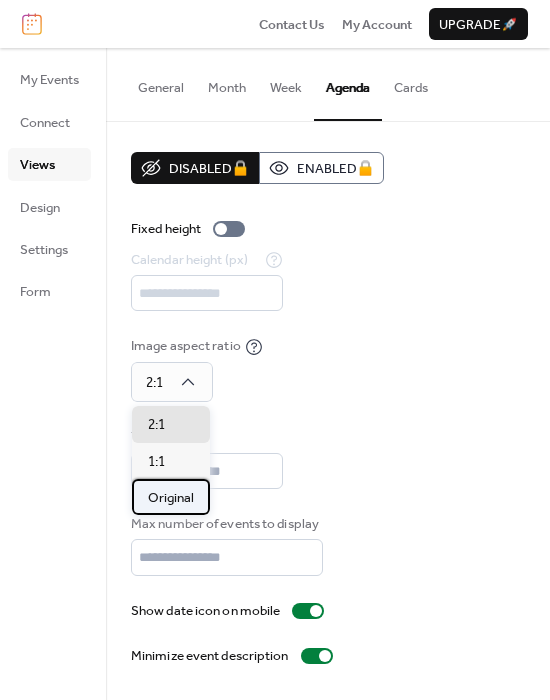 click on "Original" at bounding box center [171, 497] 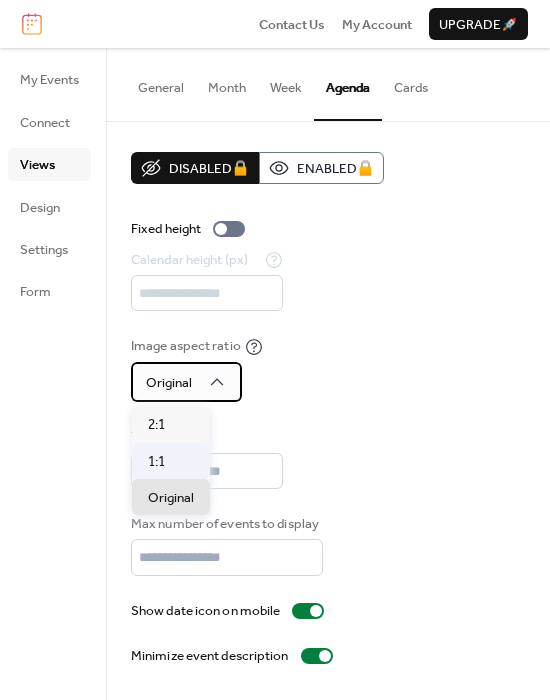 drag, startPoint x: 201, startPoint y: 382, endPoint x: 188, endPoint y: 465, distance: 84.0119 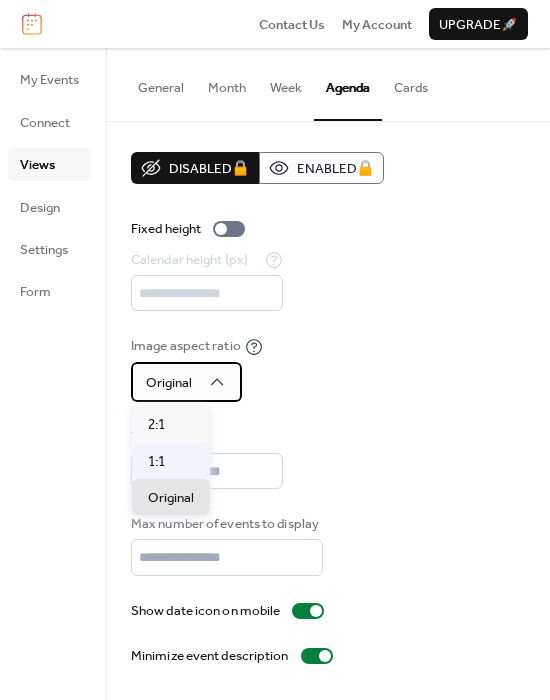 click on "Original" at bounding box center [186, 382] 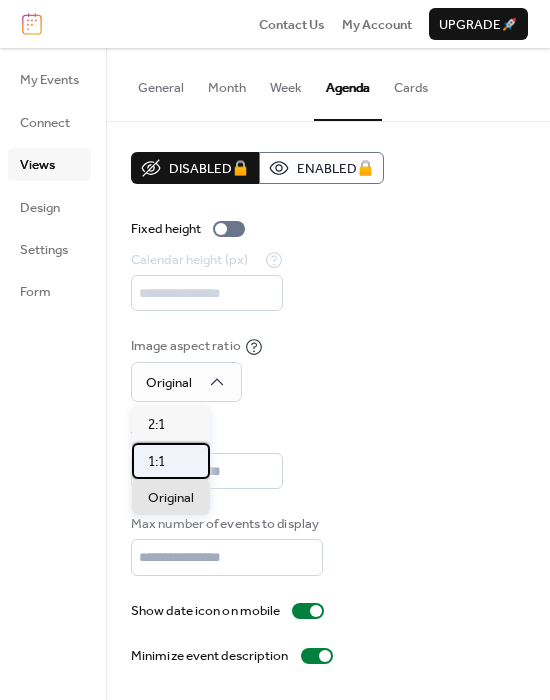 click on "1:1" at bounding box center (171, 461) 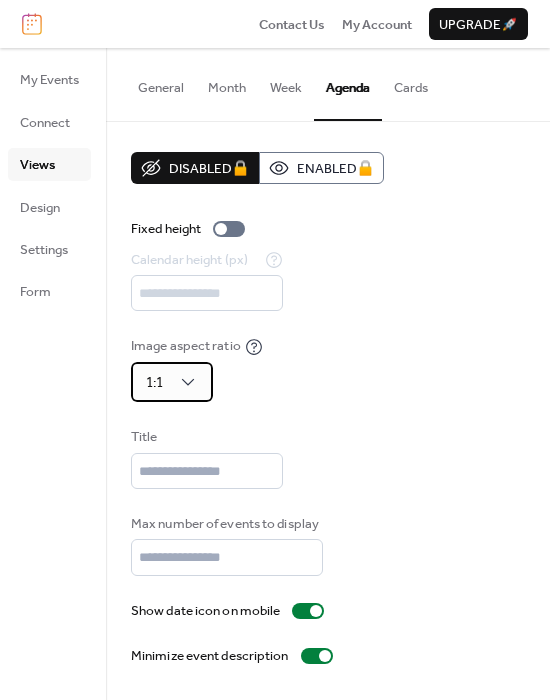 click on "1:1" at bounding box center [172, 382] 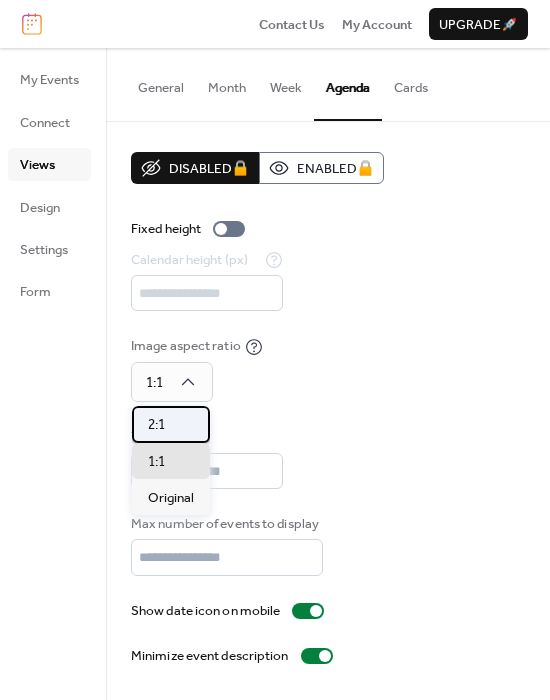 click on "2:1" at bounding box center (171, 424) 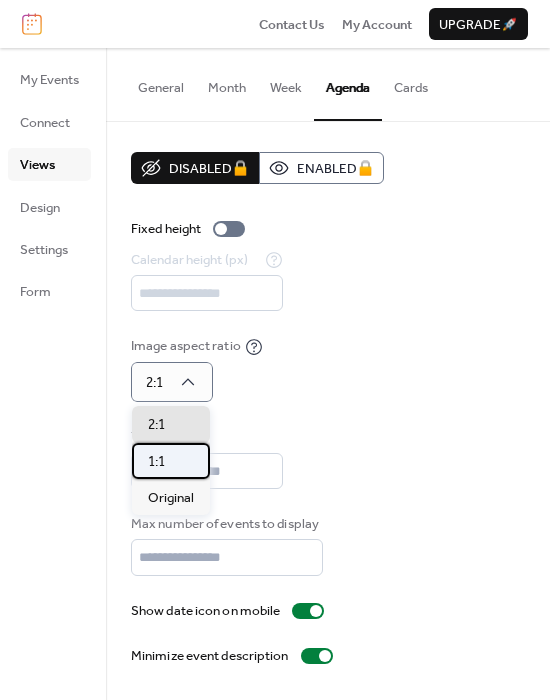 click on "1:1" at bounding box center [171, 461] 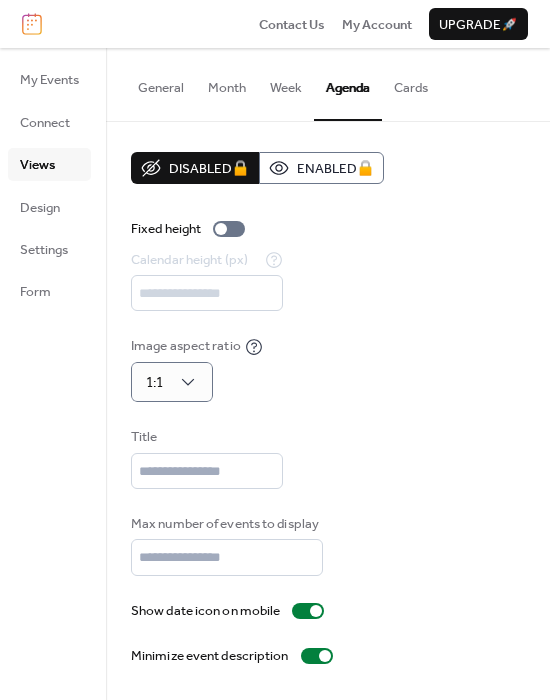click on "Image aspect ratio 1:1" at bounding box center (328, 369) 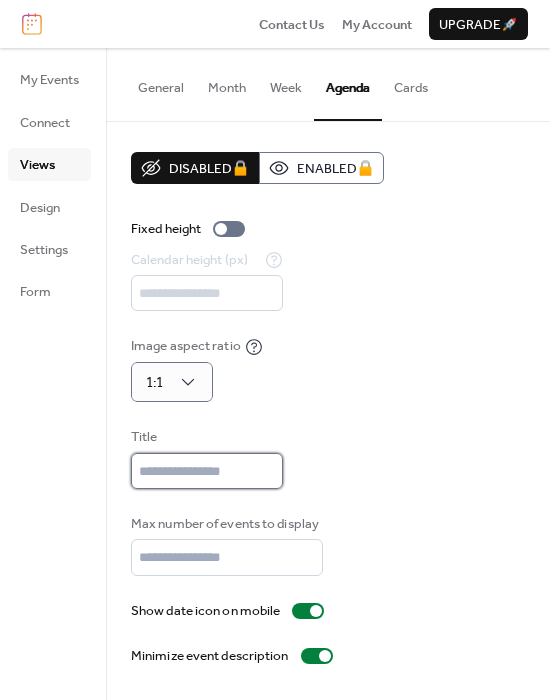 click at bounding box center [207, 471] 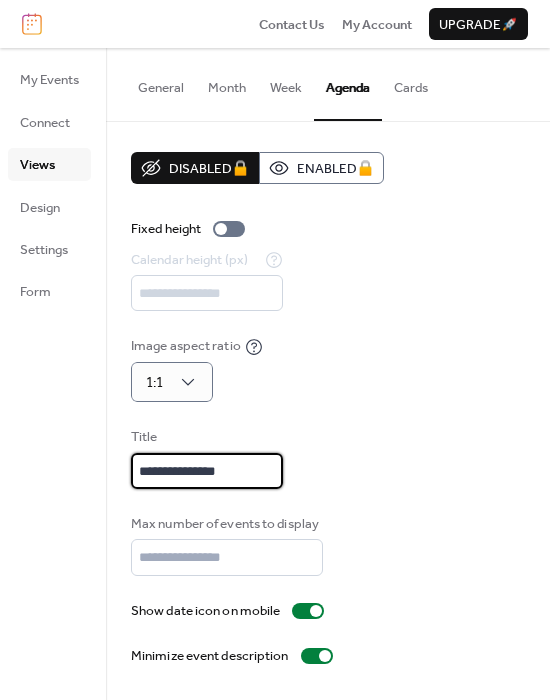 drag, startPoint x: 269, startPoint y: 468, endPoint x: -125, endPoint y: 465, distance: 394.0114 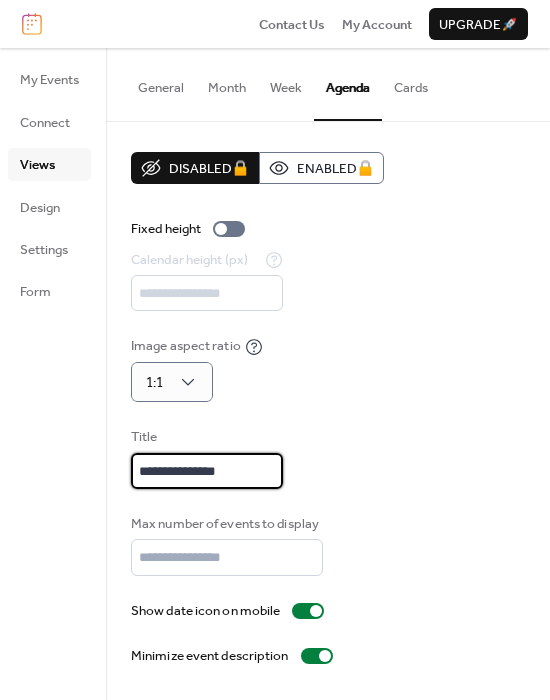 click on "**********" at bounding box center [275, 350] 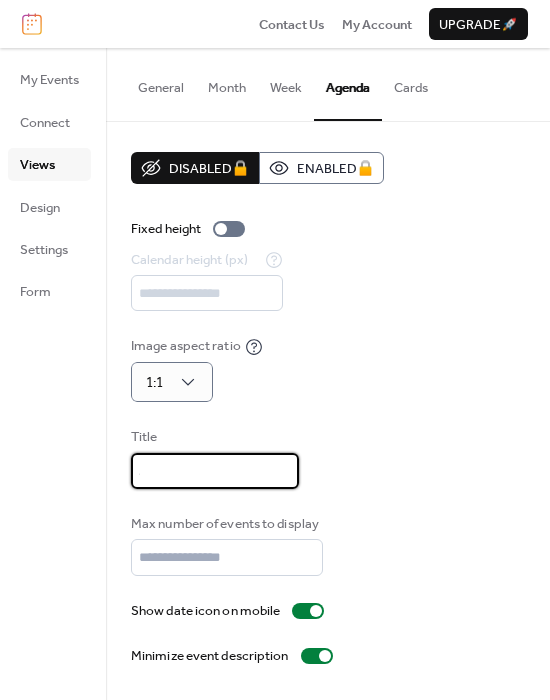 scroll, scrollTop: 0, scrollLeft: 0, axis: both 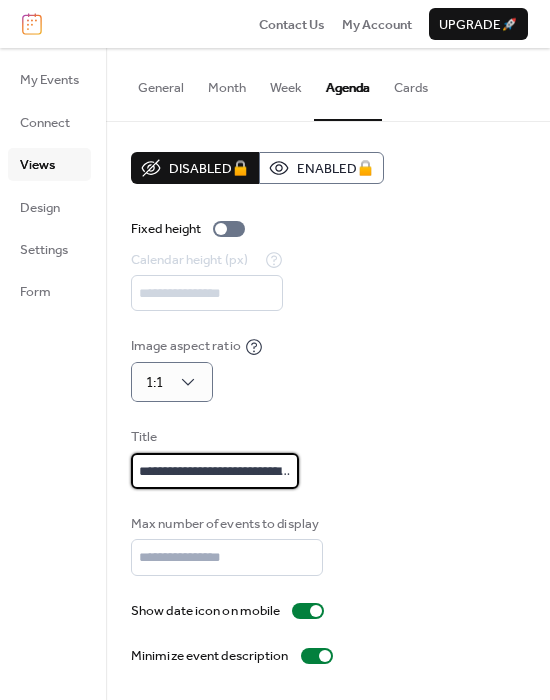 drag, startPoint x: 191, startPoint y: 468, endPoint x: -564, endPoint y: 465, distance: 755.006 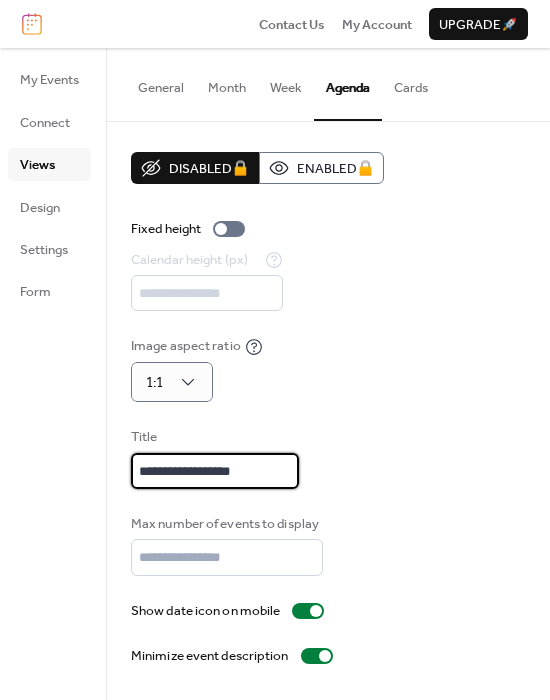 type on "**********" 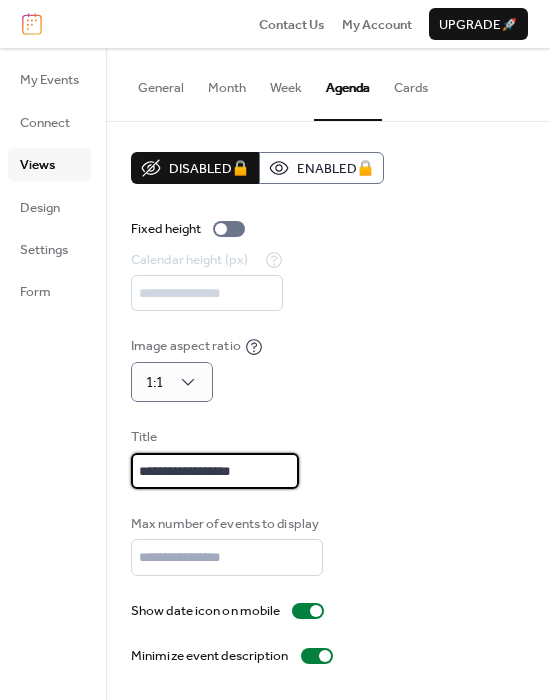 click on "**********" at bounding box center (328, 458) 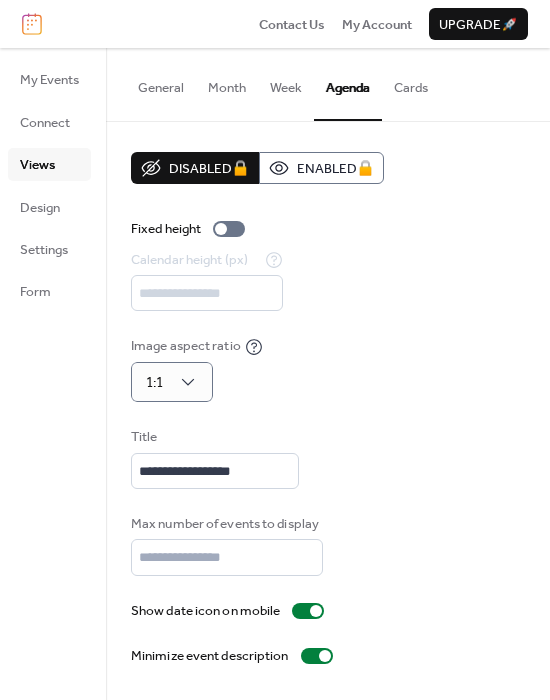 click on "**********" at bounding box center [328, 458] 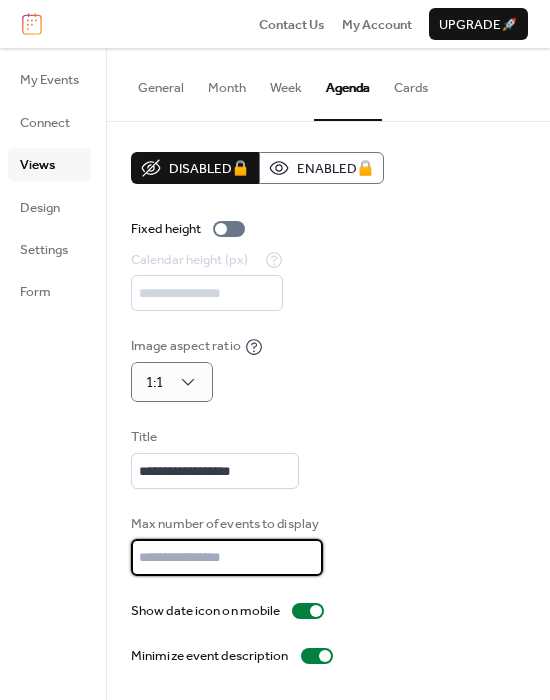 click on "**" at bounding box center [227, 557] 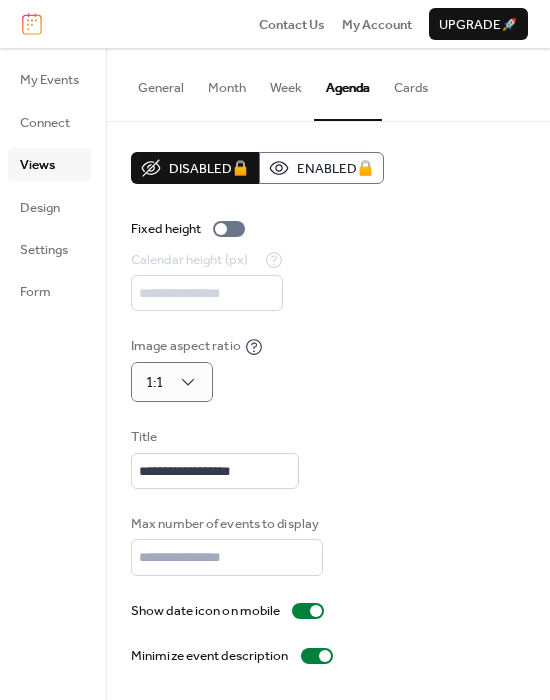 click on "Max number of events to display **" at bounding box center (328, 545) 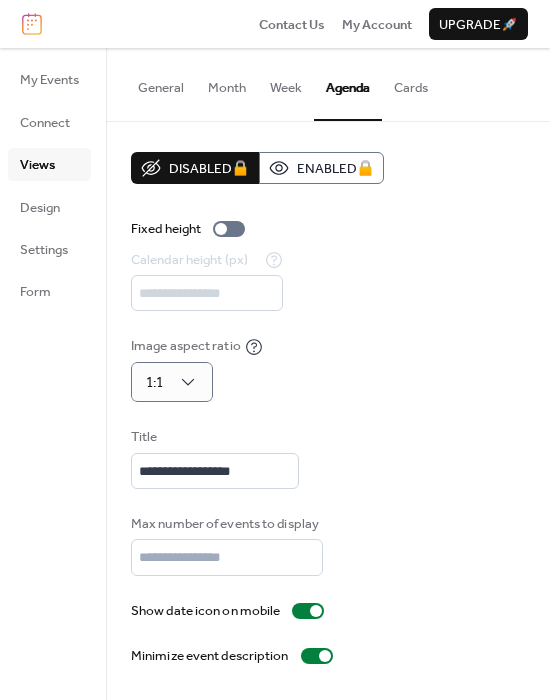 click on "Cards" at bounding box center [411, 83] 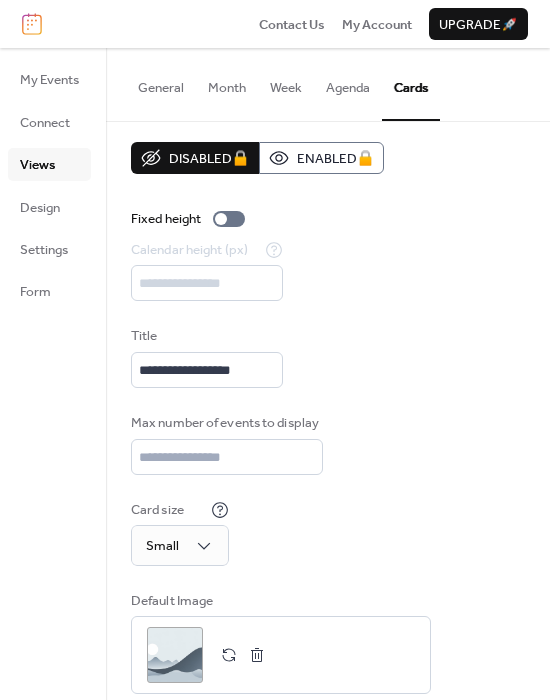 scroll, scrollTop: 34, scrollLeft: 0, axis: vertical 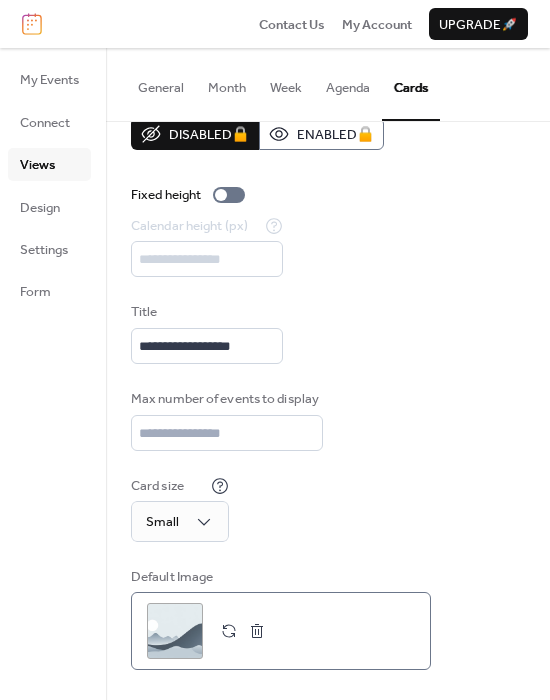 click on ";" at bounding box center [175, 631] 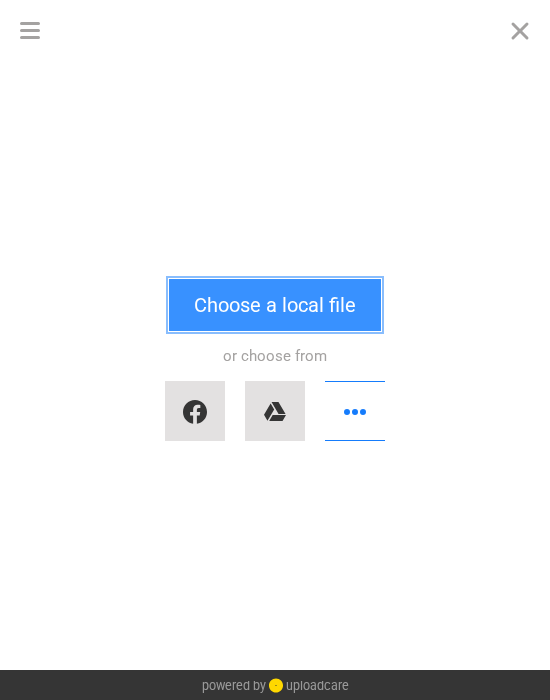 click on "Choose a local file" at bounding box center [275, 305] 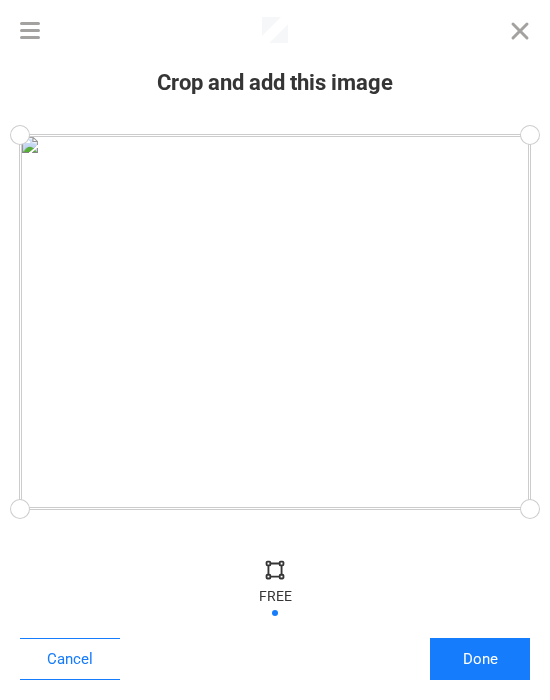 click at bounding box center (275, 585) 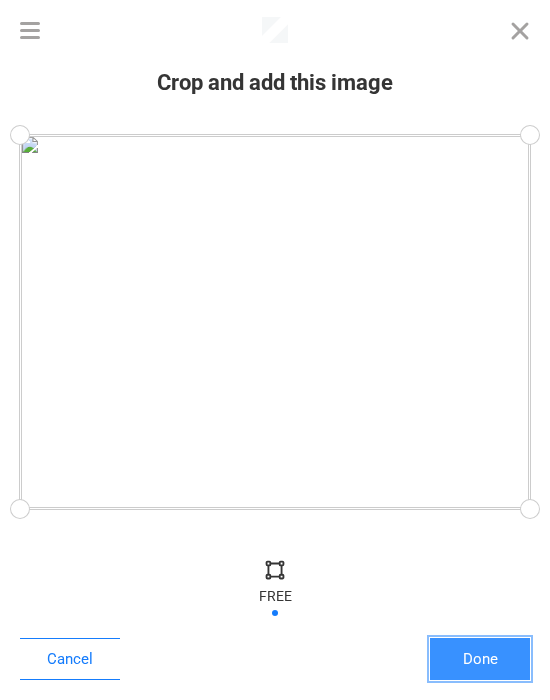 click on "Done" at bounding box center (480, 659) 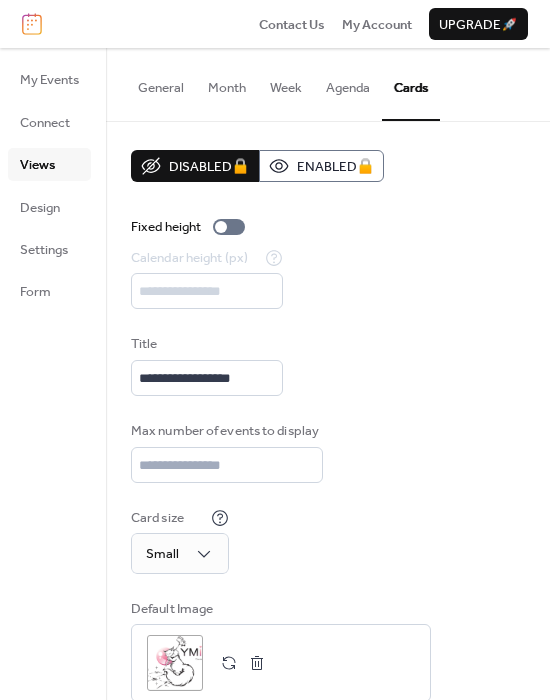 scroll, scrollTop: 0, scrollLeft: 0, axis: both 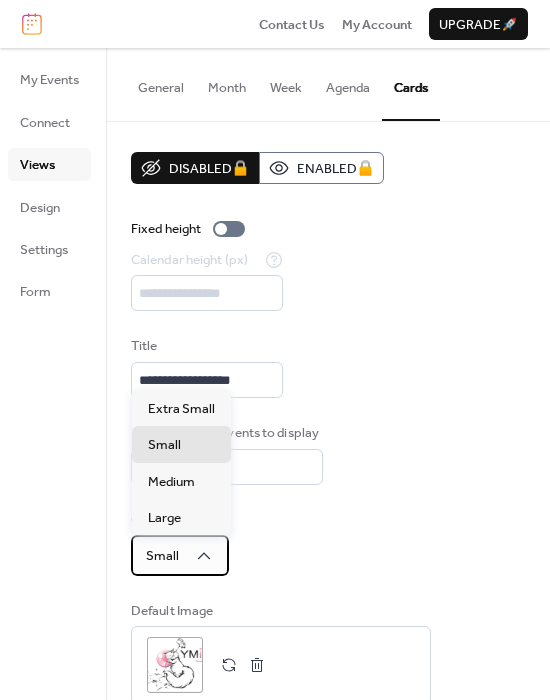 click 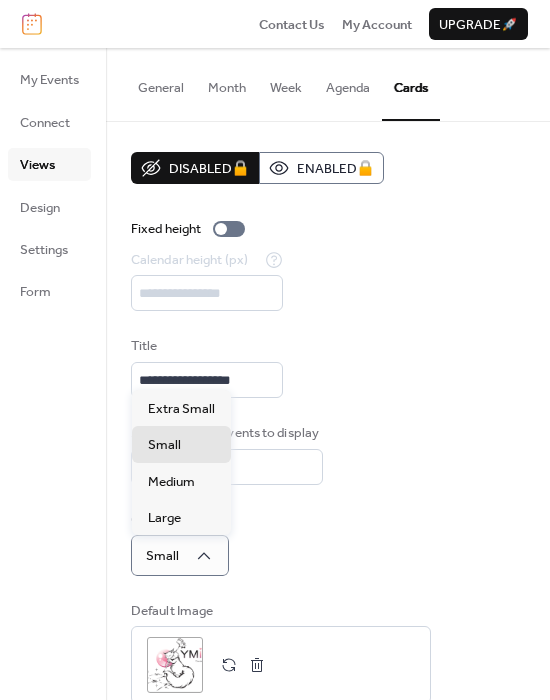 click on "Max number of events to display **" at bounding box center (328, 454) 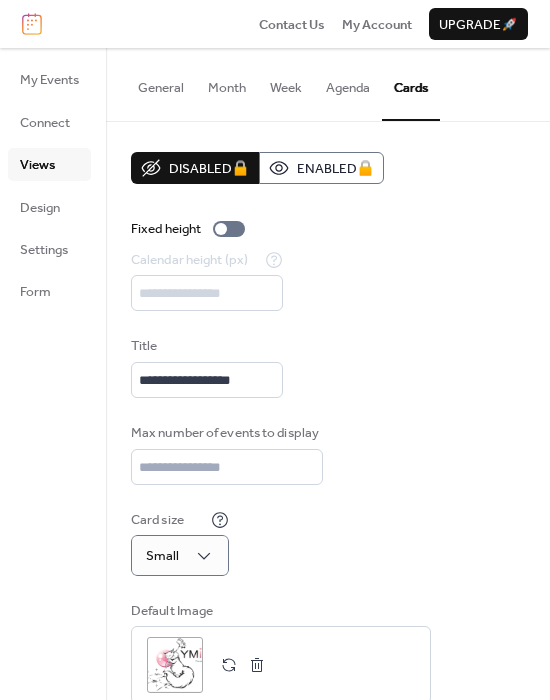 click on "Fixed height" at bounding box center (328, 229) 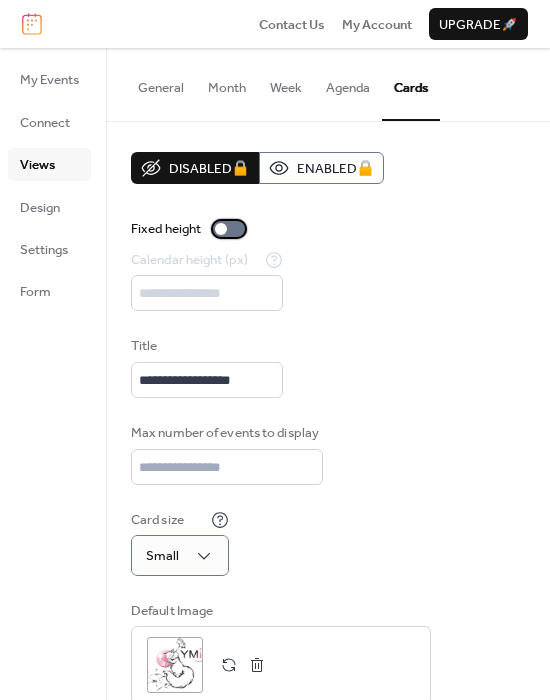 click at bounding box center [229, 229] 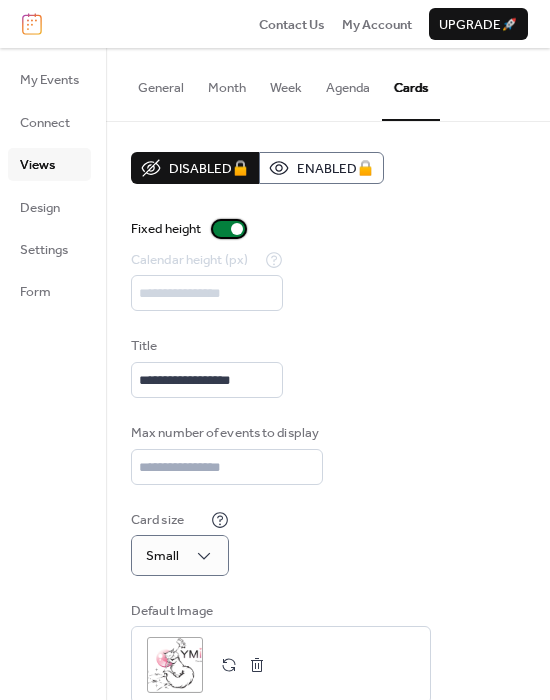 click at bounding box center (229, 229) 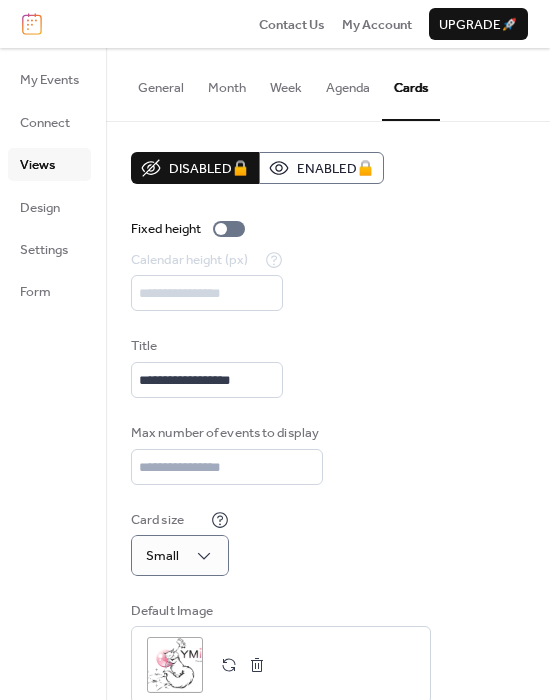 click on "General" at bounding box center [161, 83] 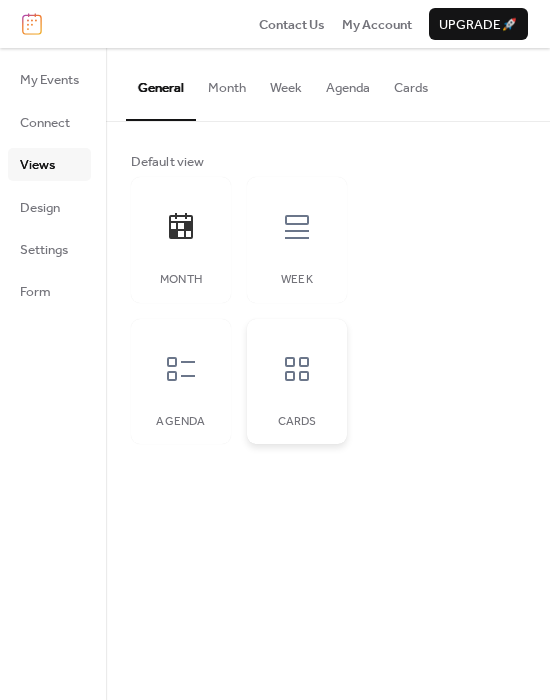 click on "Cards" at bounding box center (297, 422) 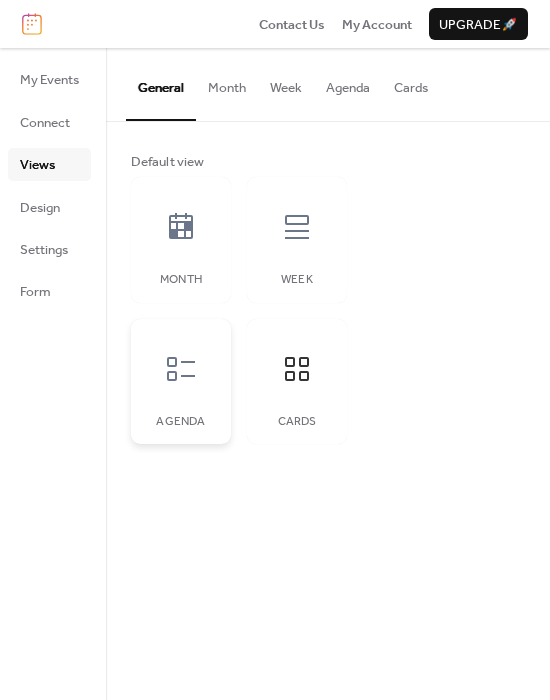 click on "Agenda" at bounding box center (181, 382) 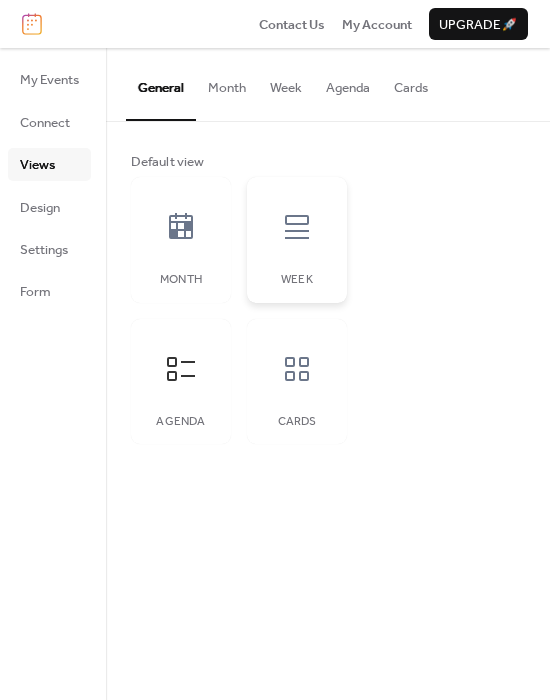click on "Week" at bounding box center (297, 240) 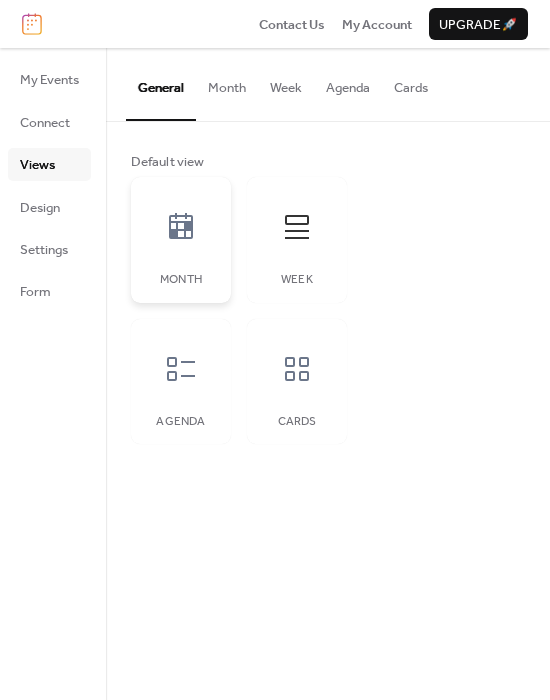 click on "Month" at bounding box center (181, 240) 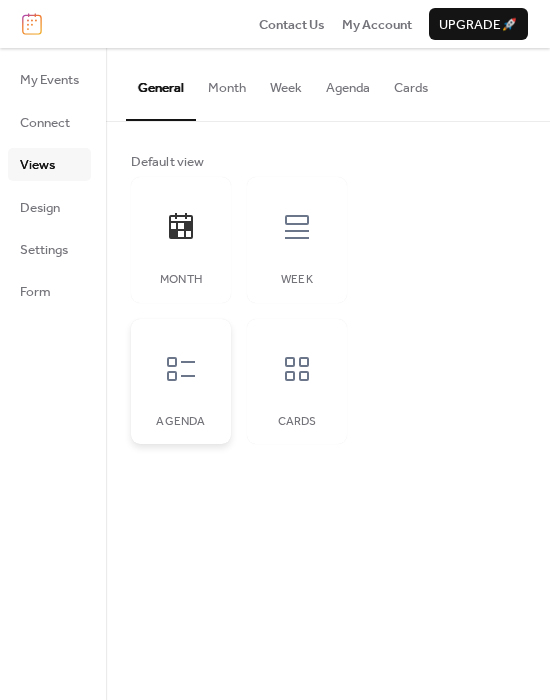click at bounding box center [181, 369] 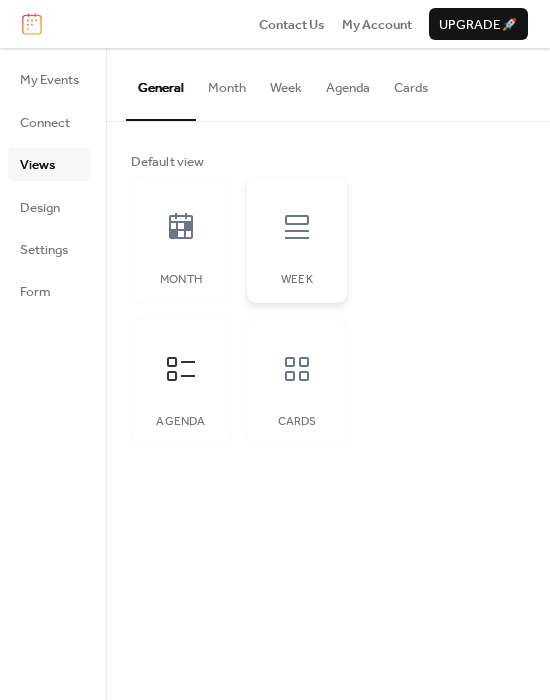 click on "Week" at bounding box center [297, 280] 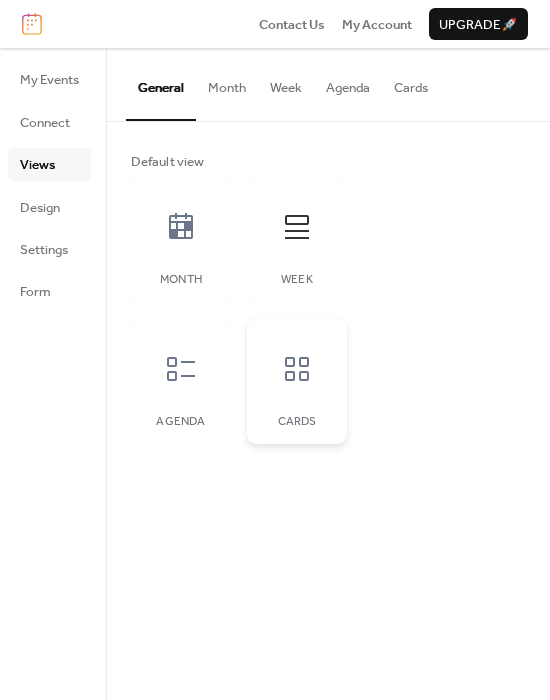 click on "Cards" at bounding box center (297, 382) 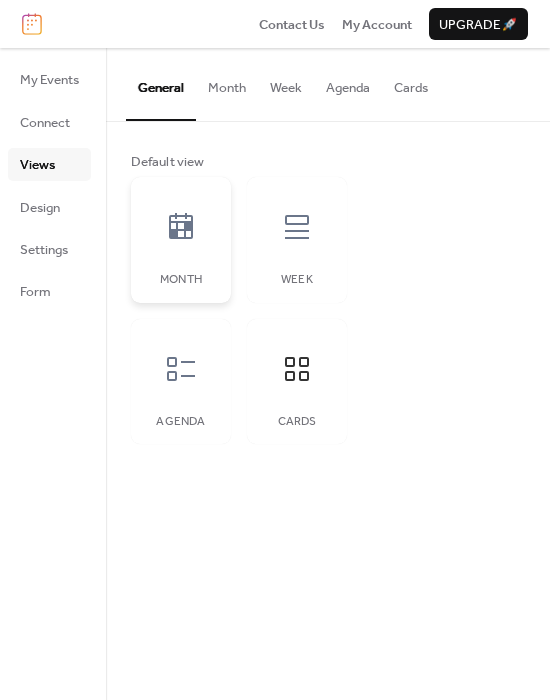 click at bounding box center (181, 227) 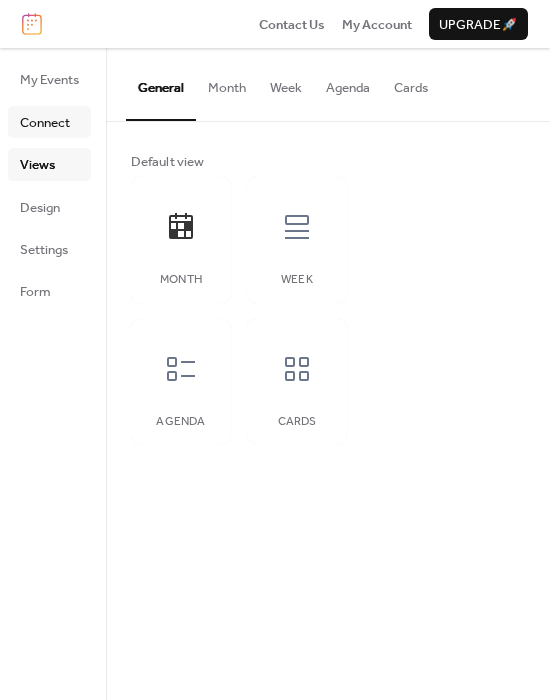 click on "Connect" at bounding box center [45, 123] 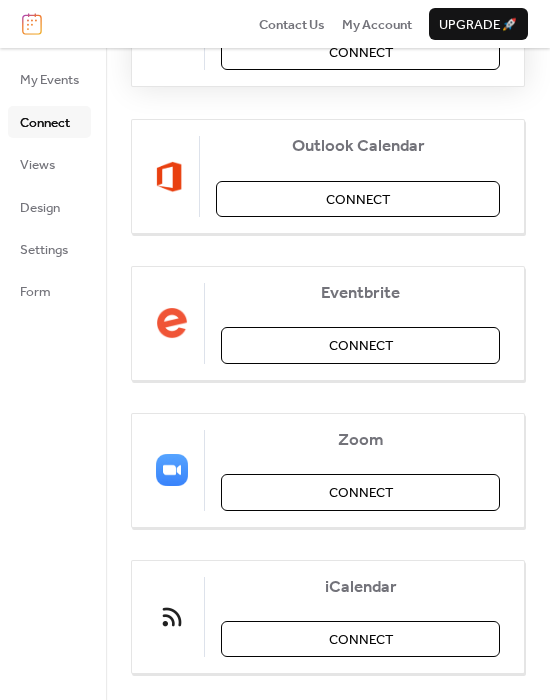 scroll, scrollTop: 381, scrollLeft: 0, axis: vertical 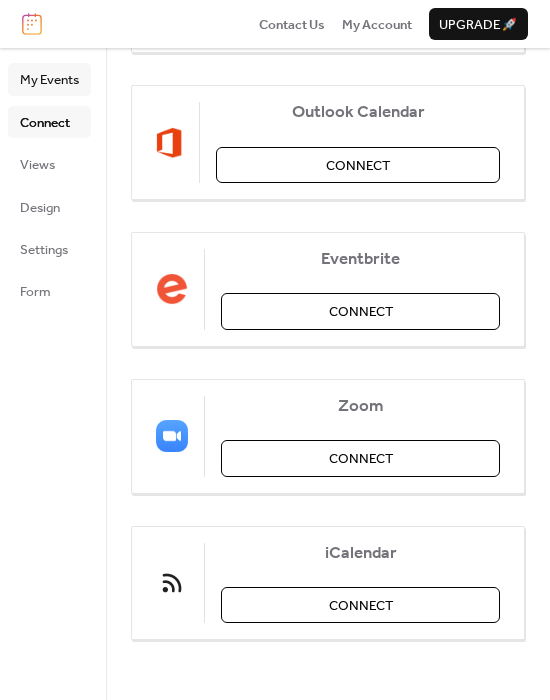 click on "My Events" at bounding box center [49, 80] 